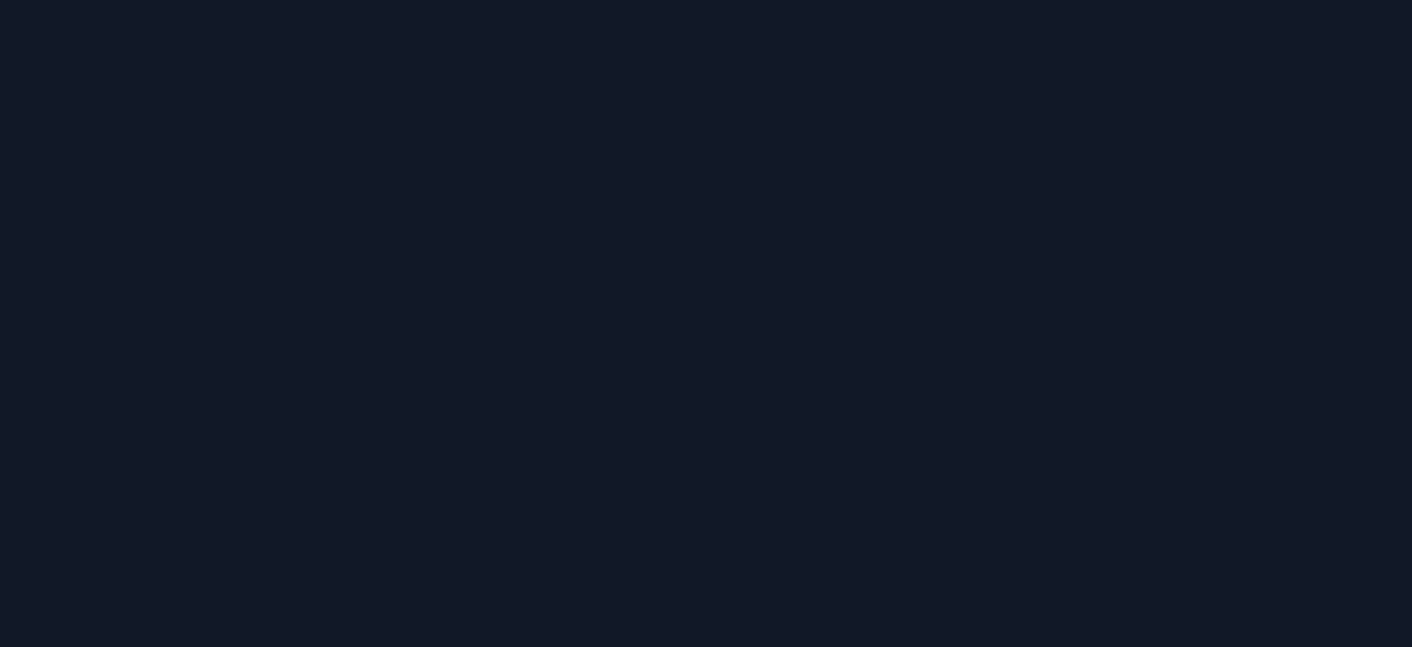 scroll, scrollTop: 0, scrollLeft: 0, axis: both 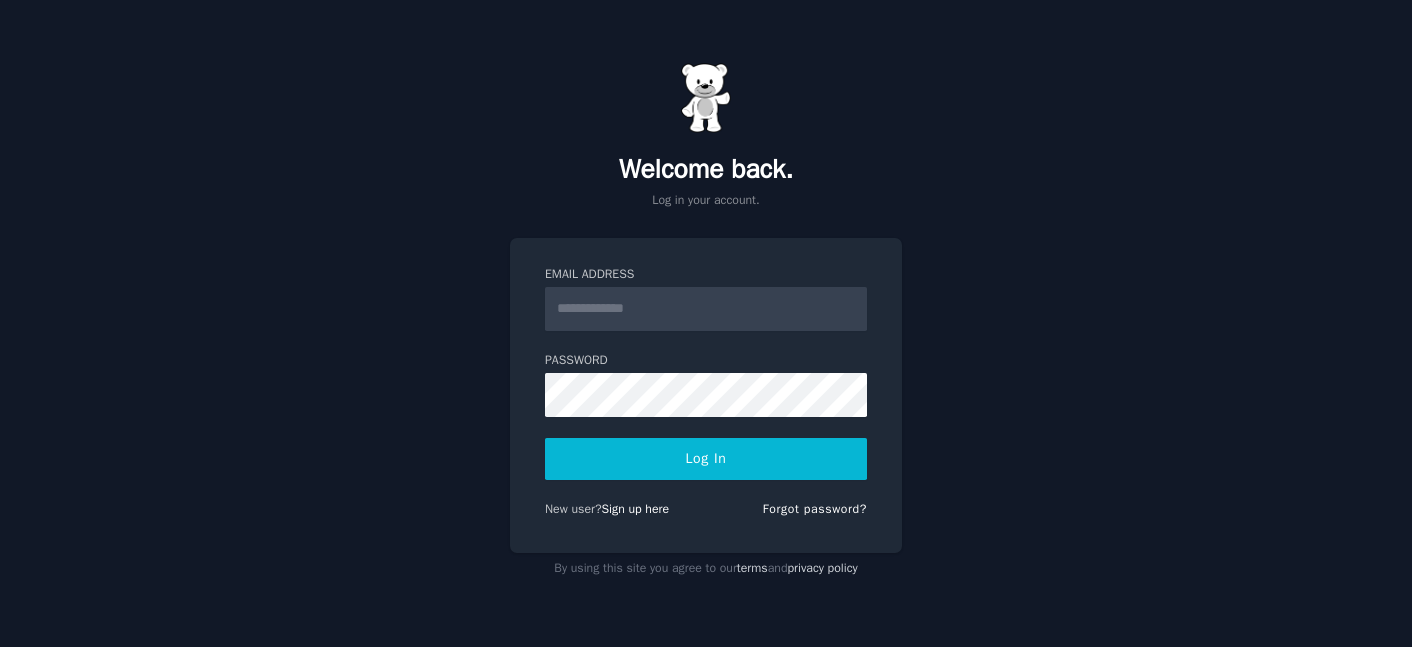 click on "Email Address" at bounding box center (706, 309) 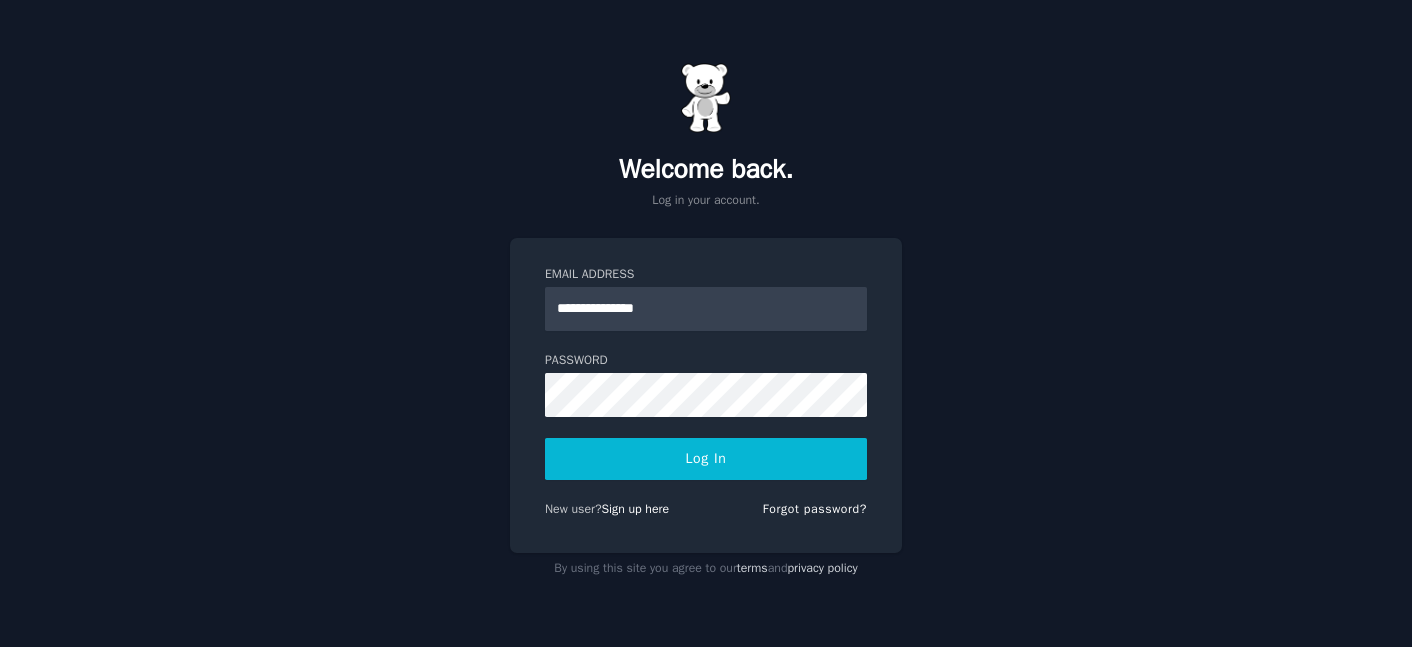 type on "**********" 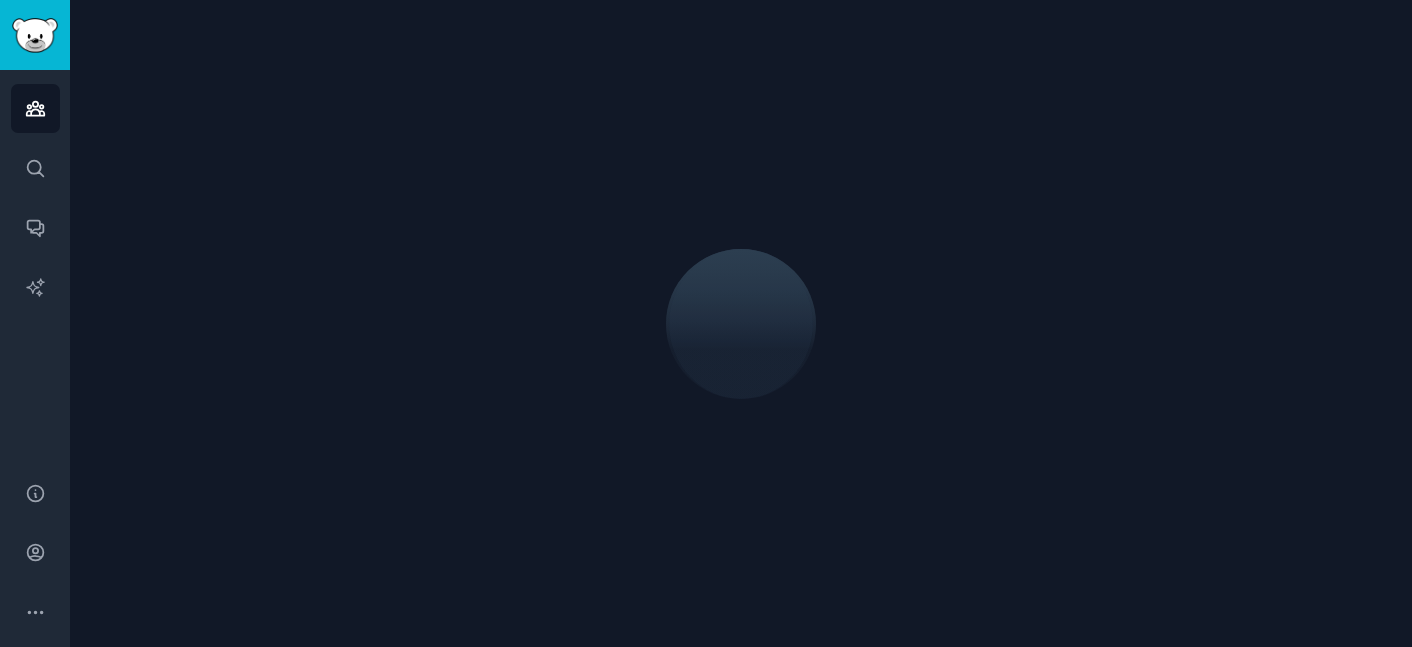 scroll, scrollTop: 0, scrollLeft: 0, axis: both 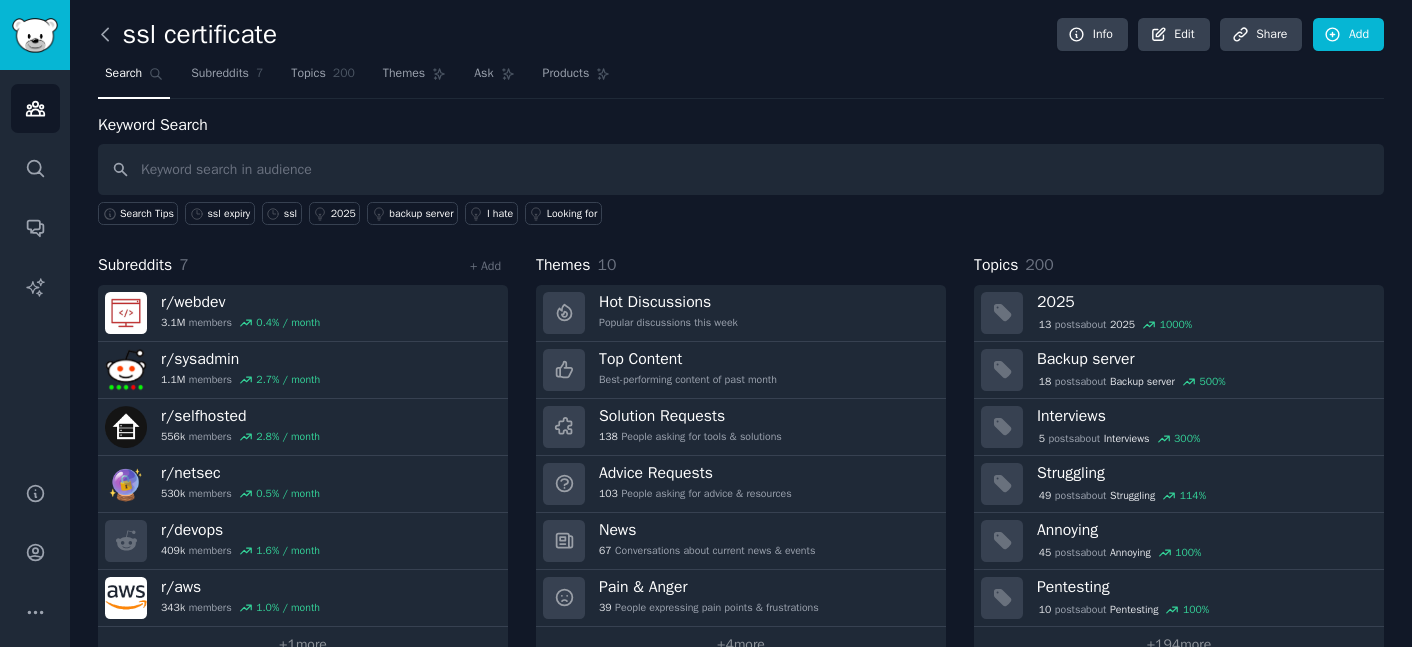 click 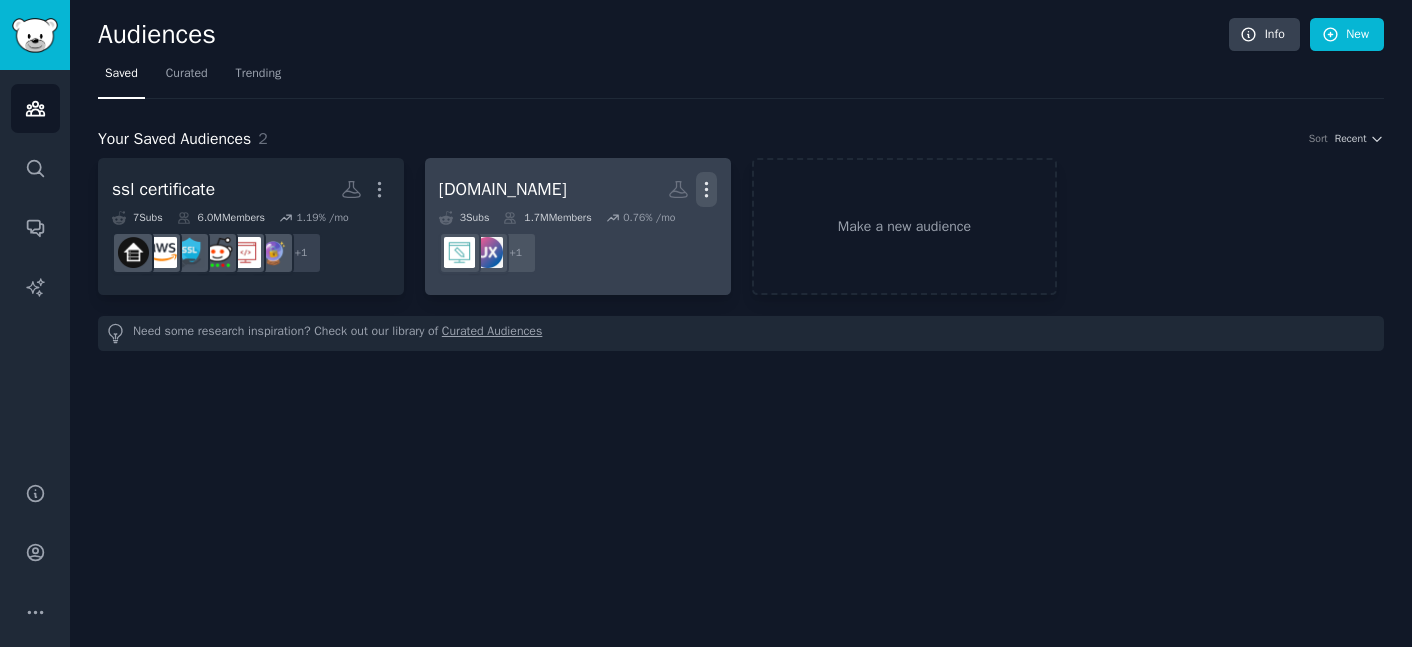 click 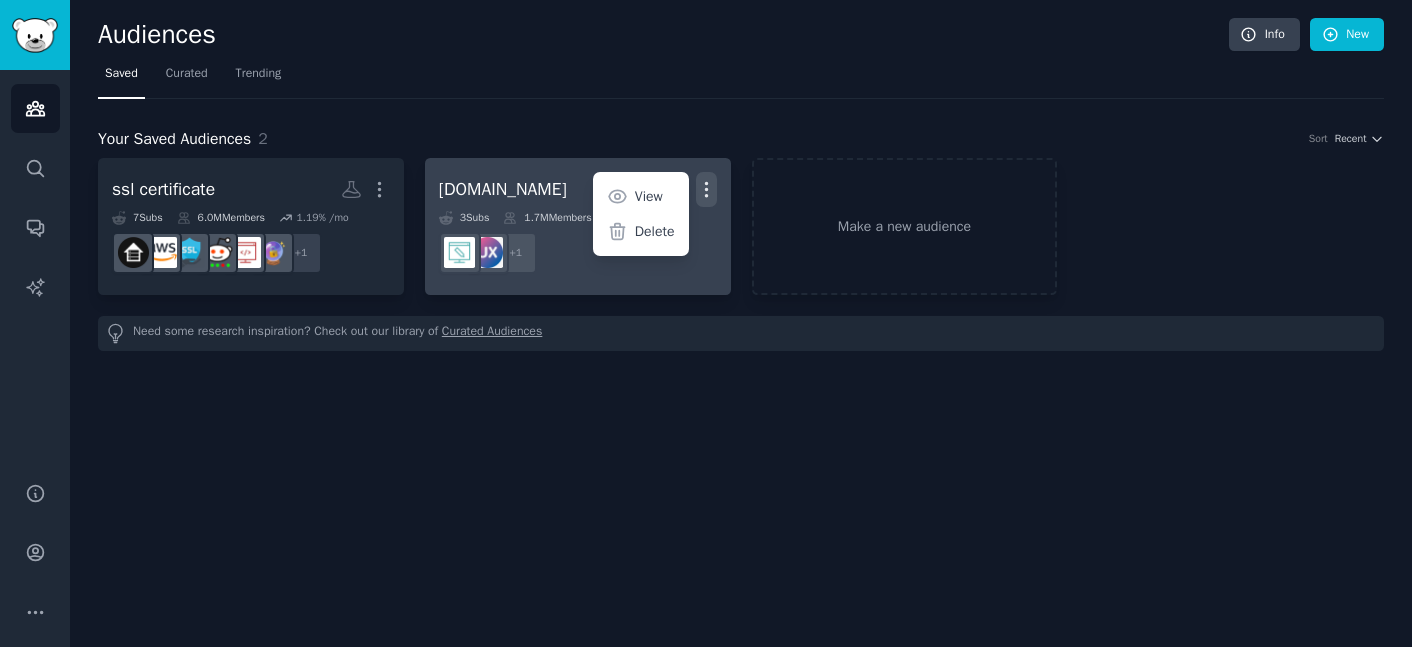 click on "[DOMAIN_NAME] Custom Audience More View Delete" at bounding box center (578, 189) 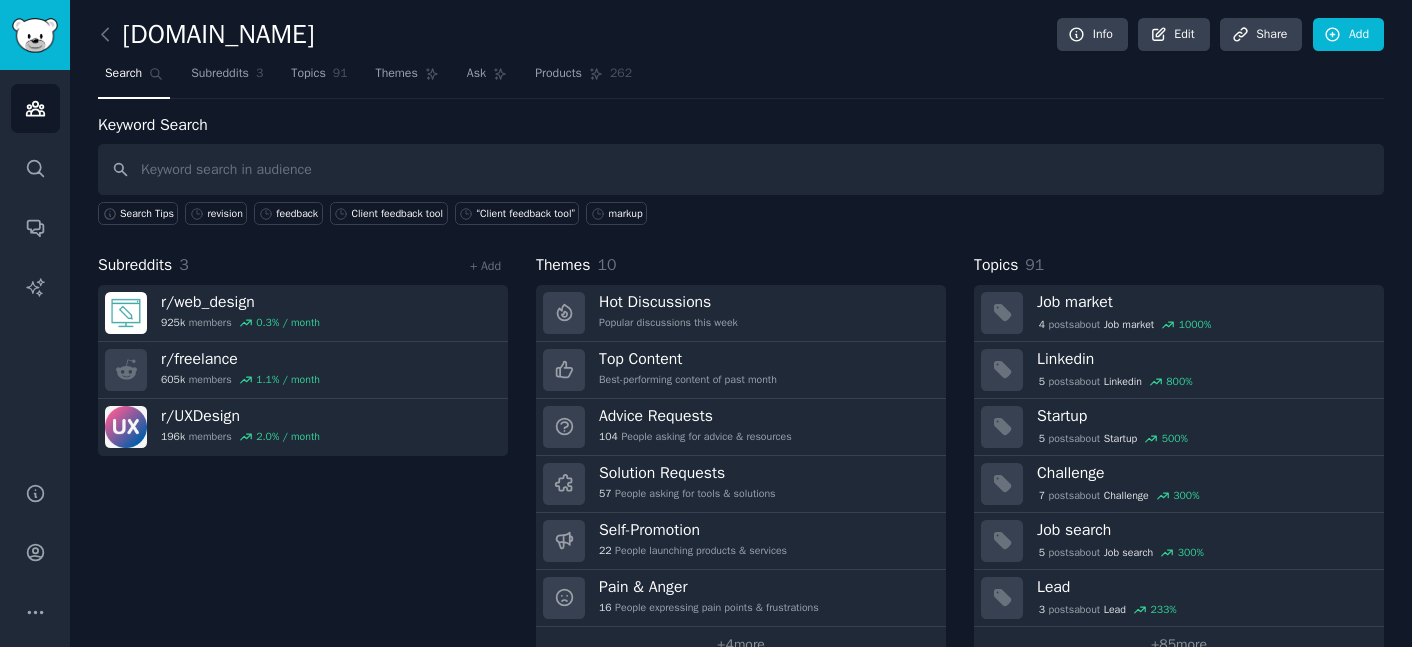 click on "[DOMAIN_NAME]" at bounding box center [206, 35] 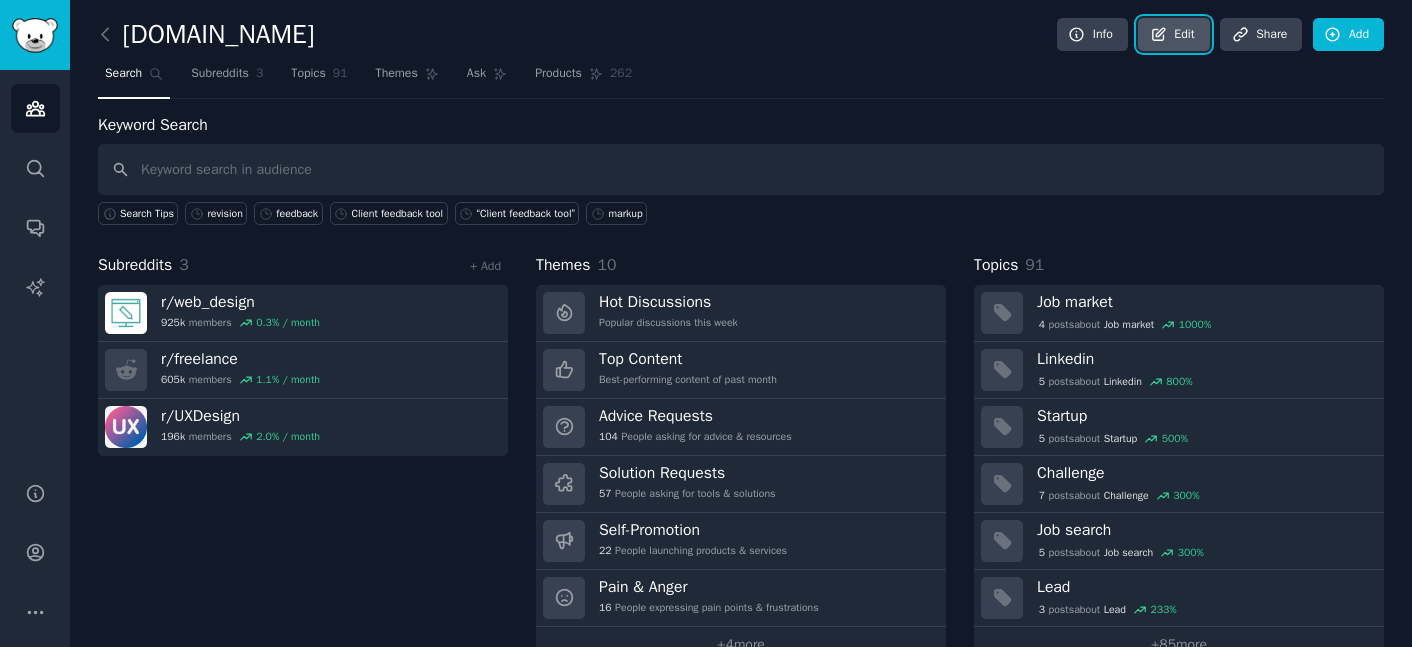 click on "Edit" at bounding box center (1173, 35) 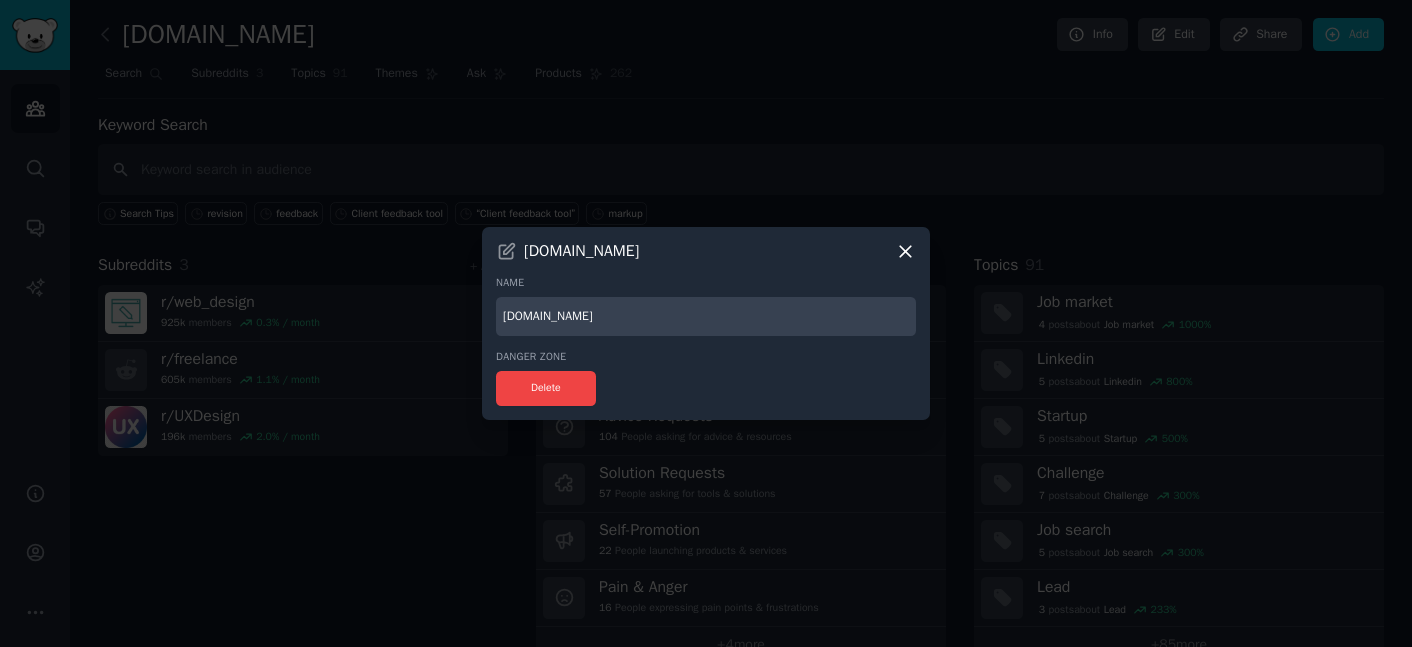 click on "[DOMAIN_NAME]" at bounding box center [706, 316] 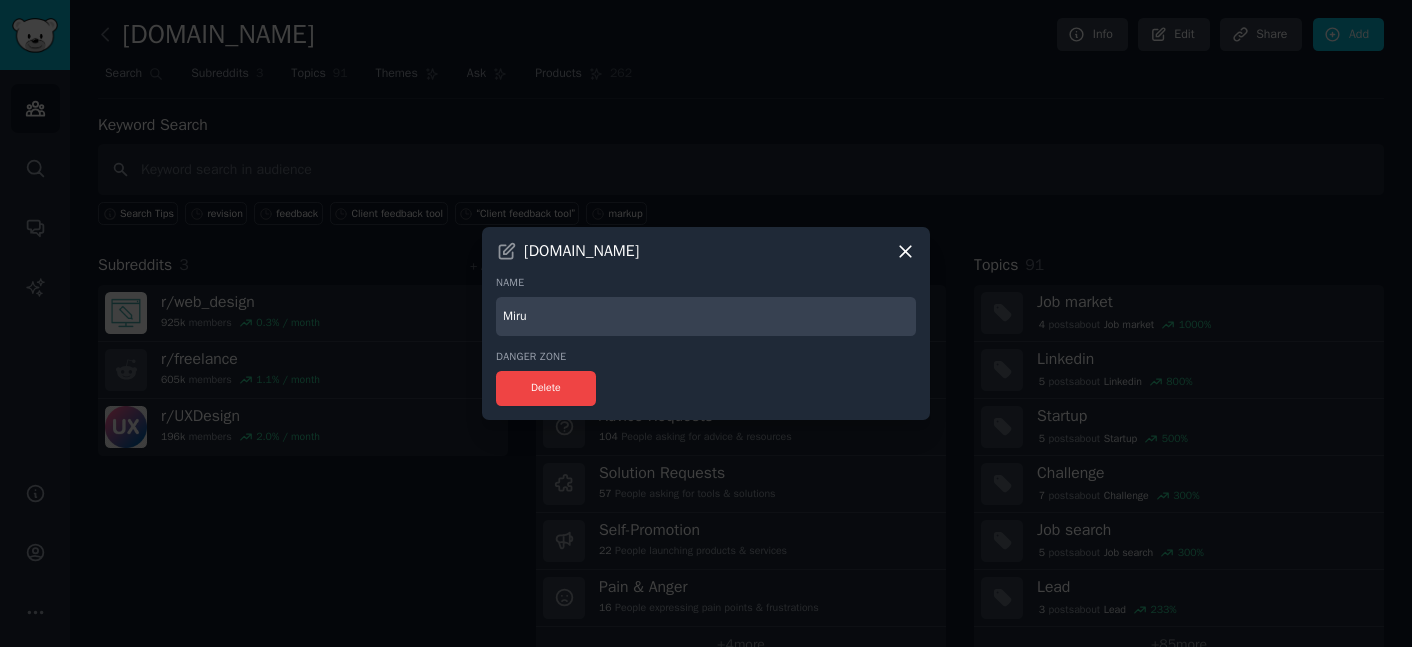type on "Miru" 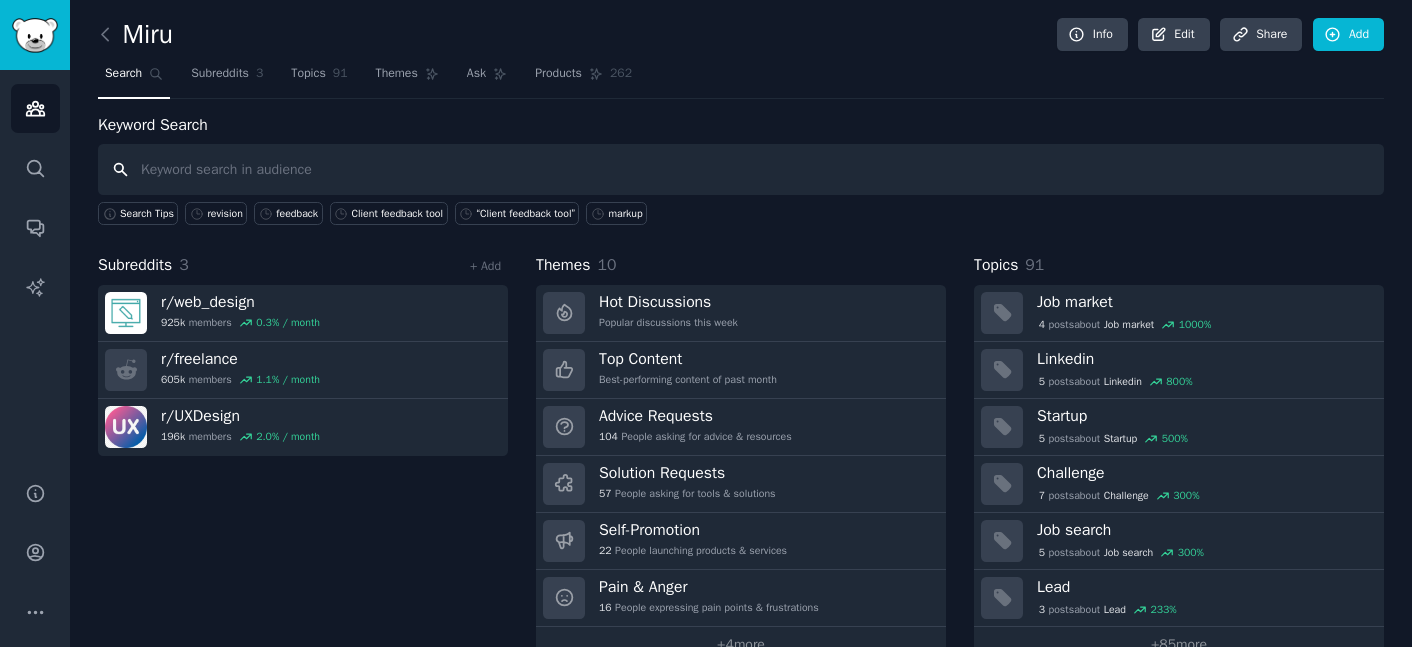 click at bounding box center [741, 169] 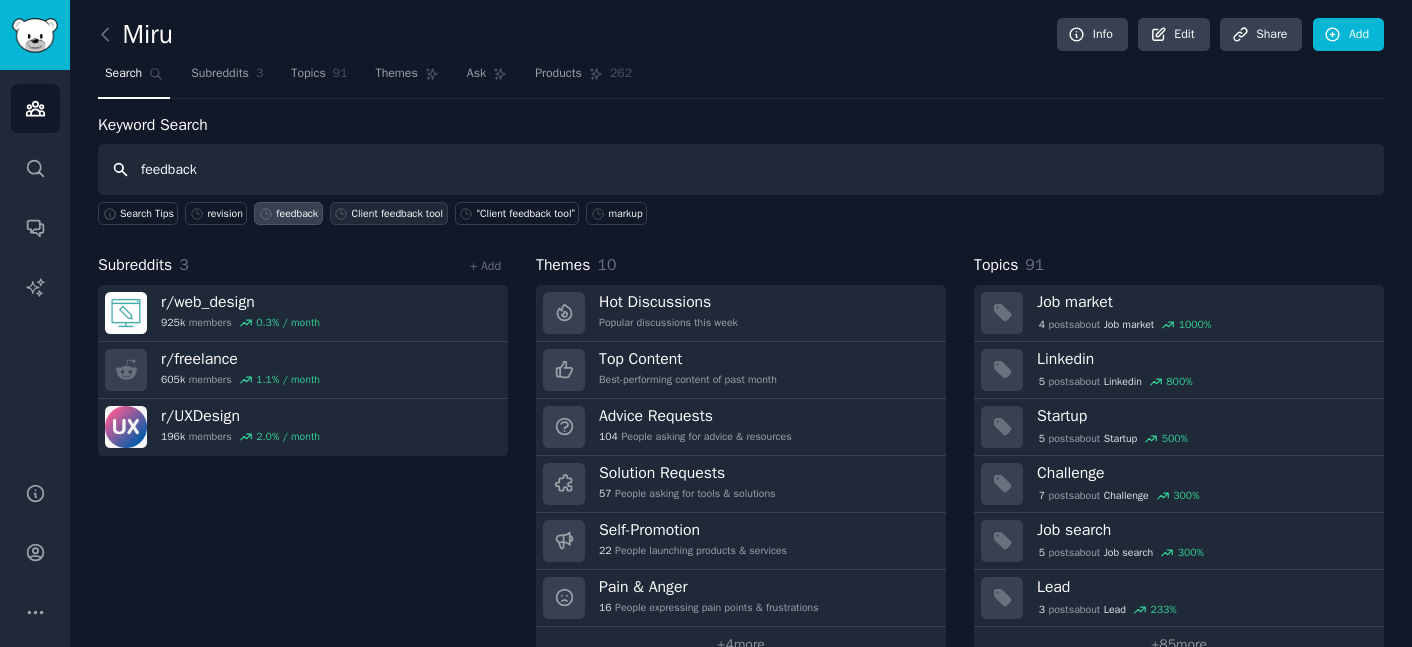 type on "feedback" 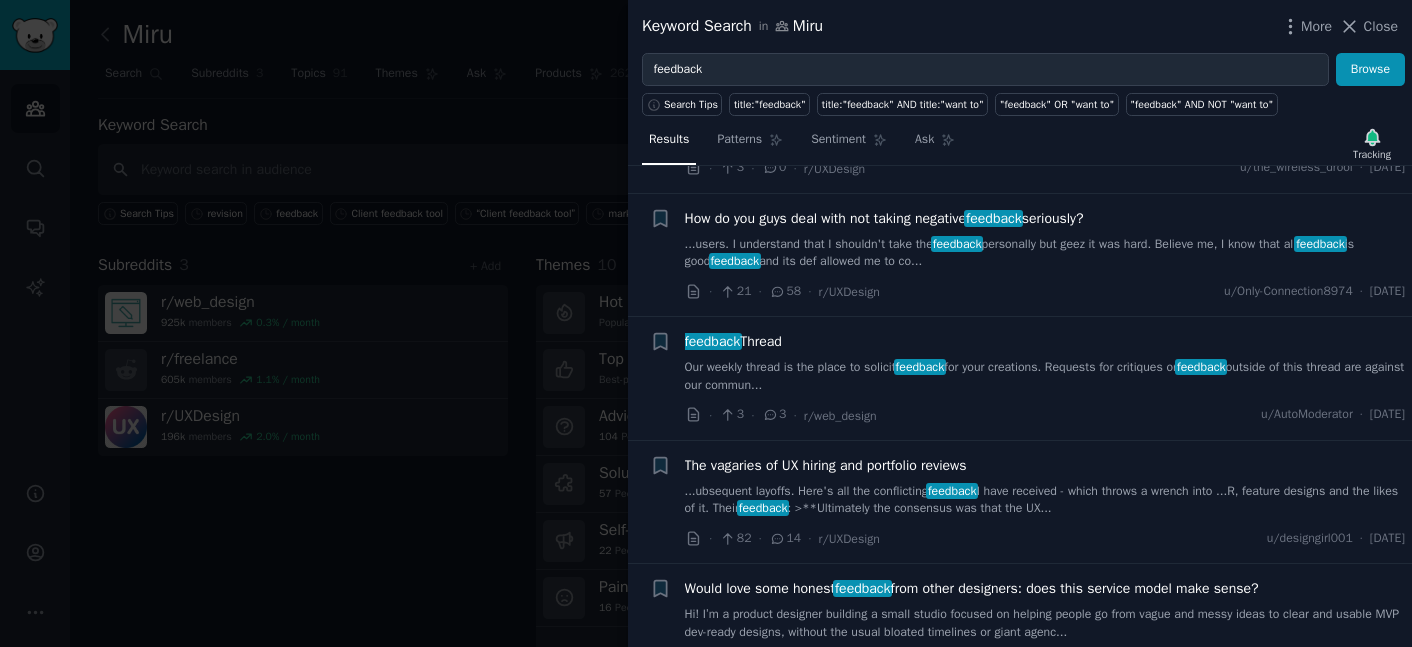 scroll, scrollTop: 0, scrollLeft: 0, axis: both 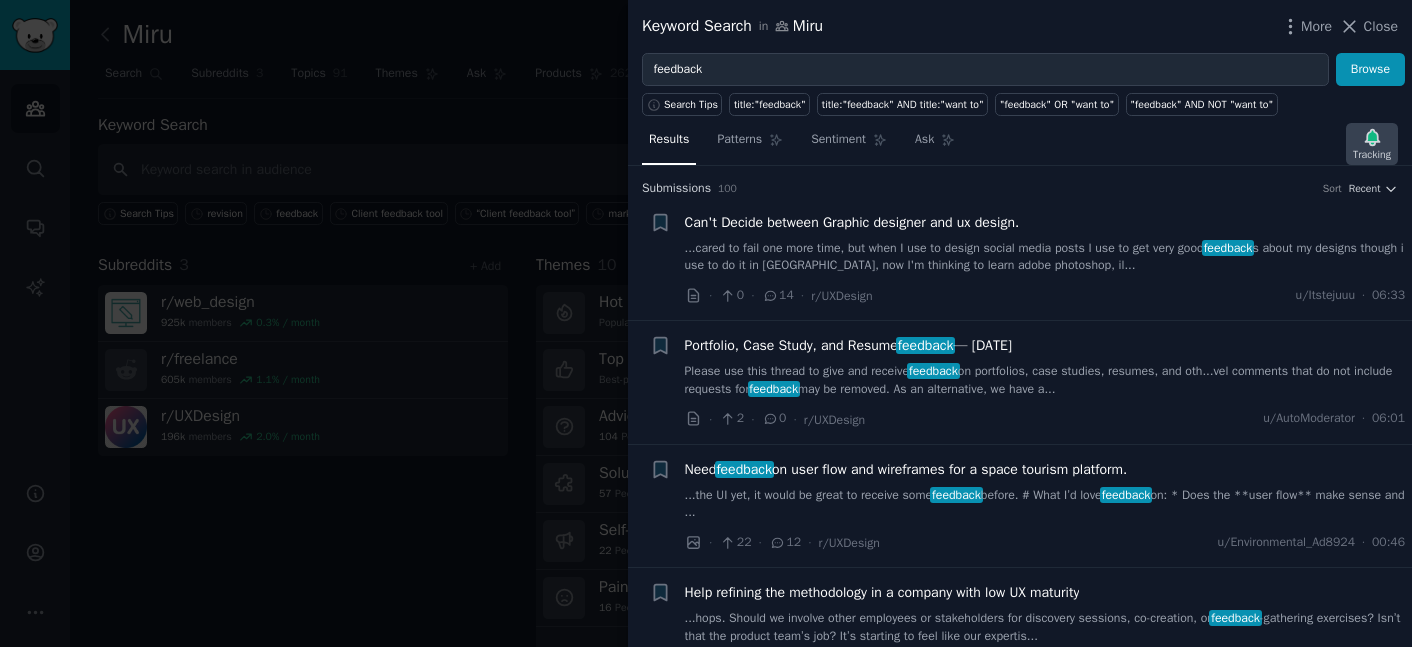 click 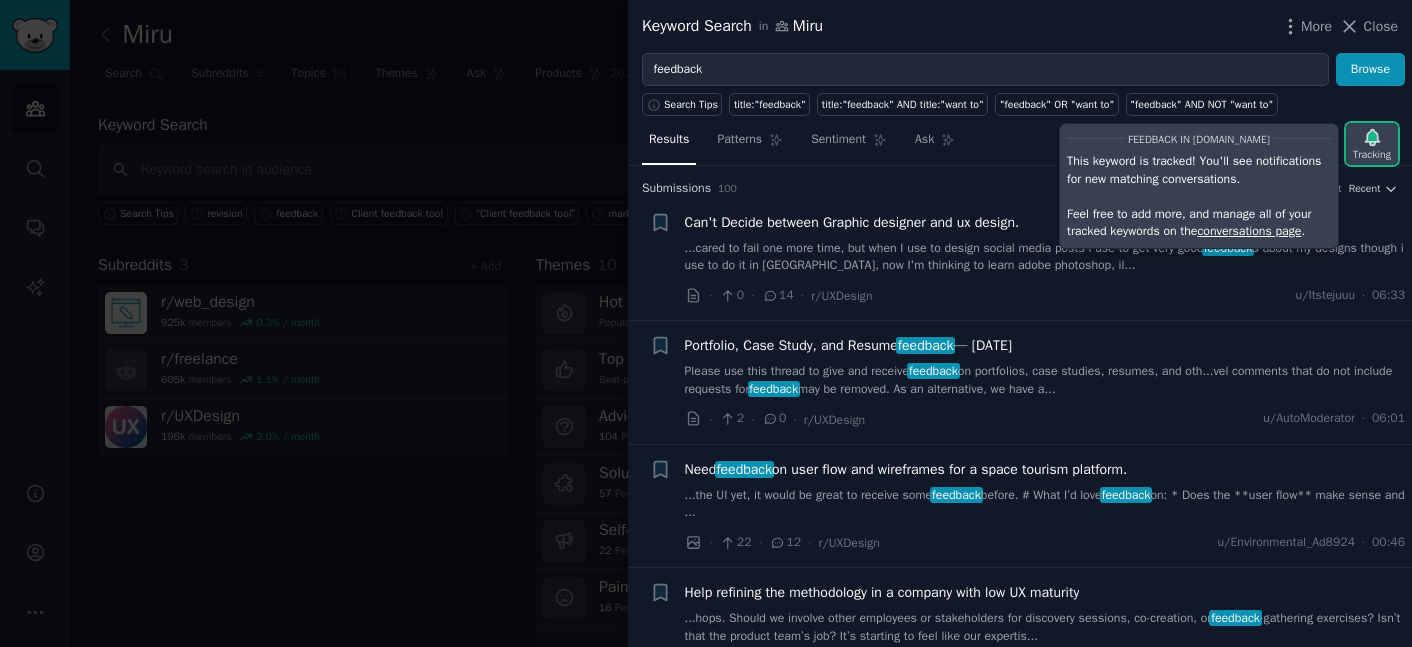 click 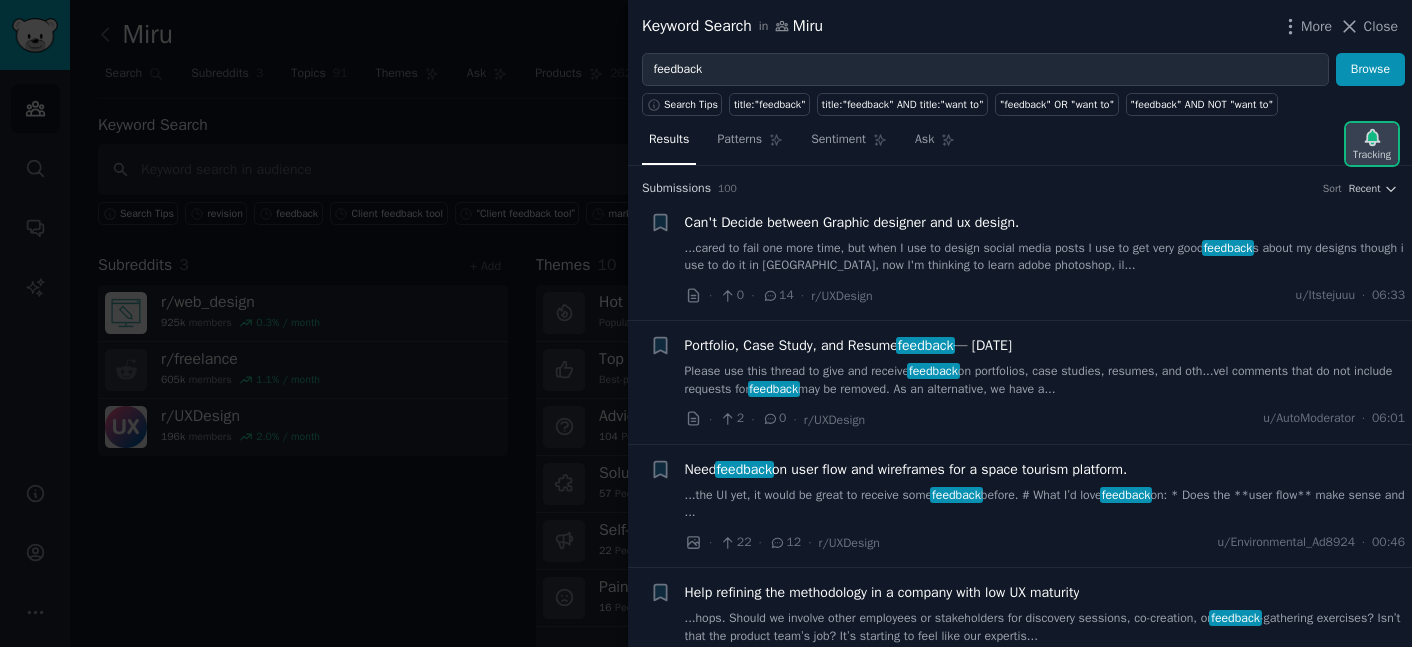 click on "Tracking" at bounding box center [1372, 155] 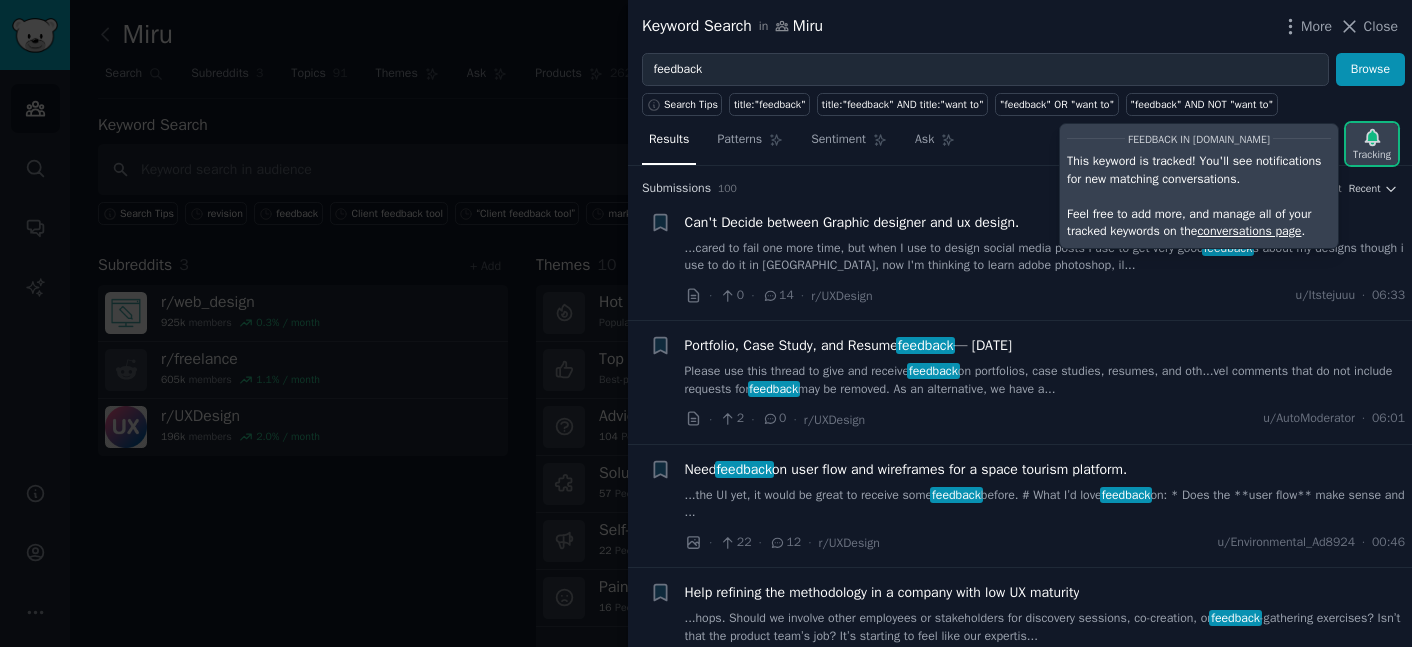 type 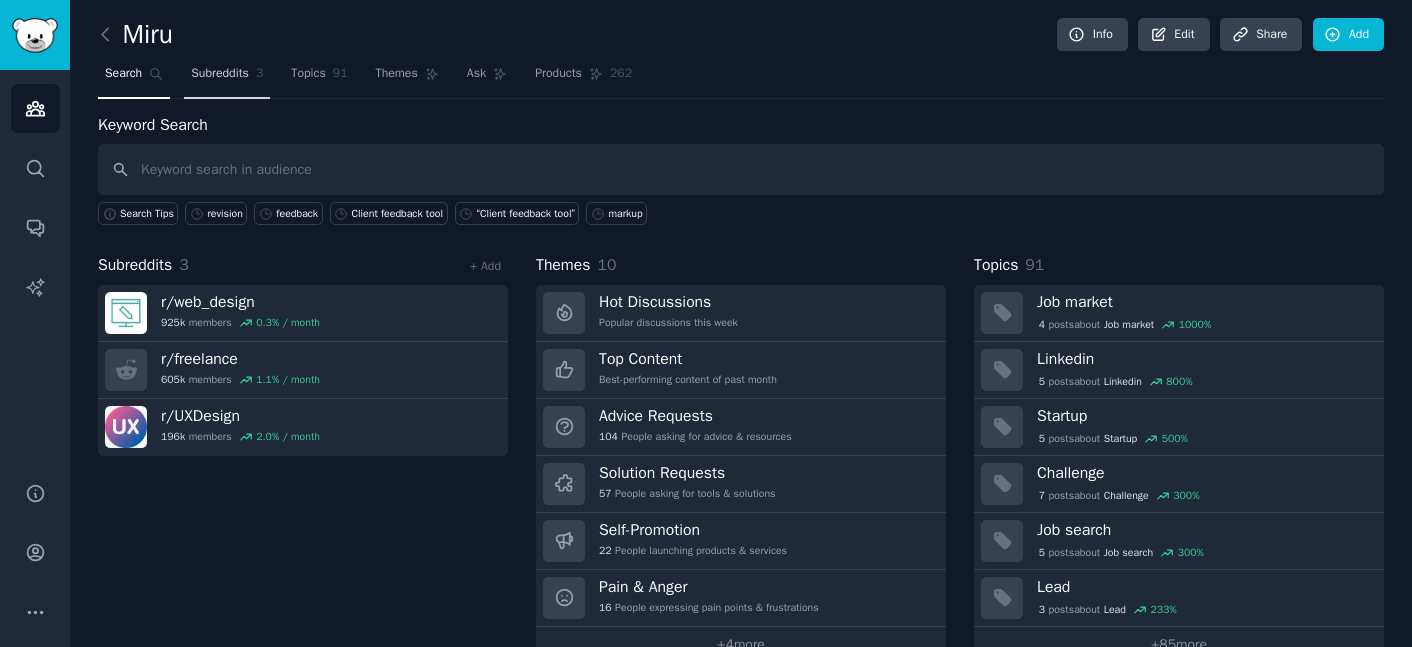 click on "Subreddits" at bounding box center [220, 74] 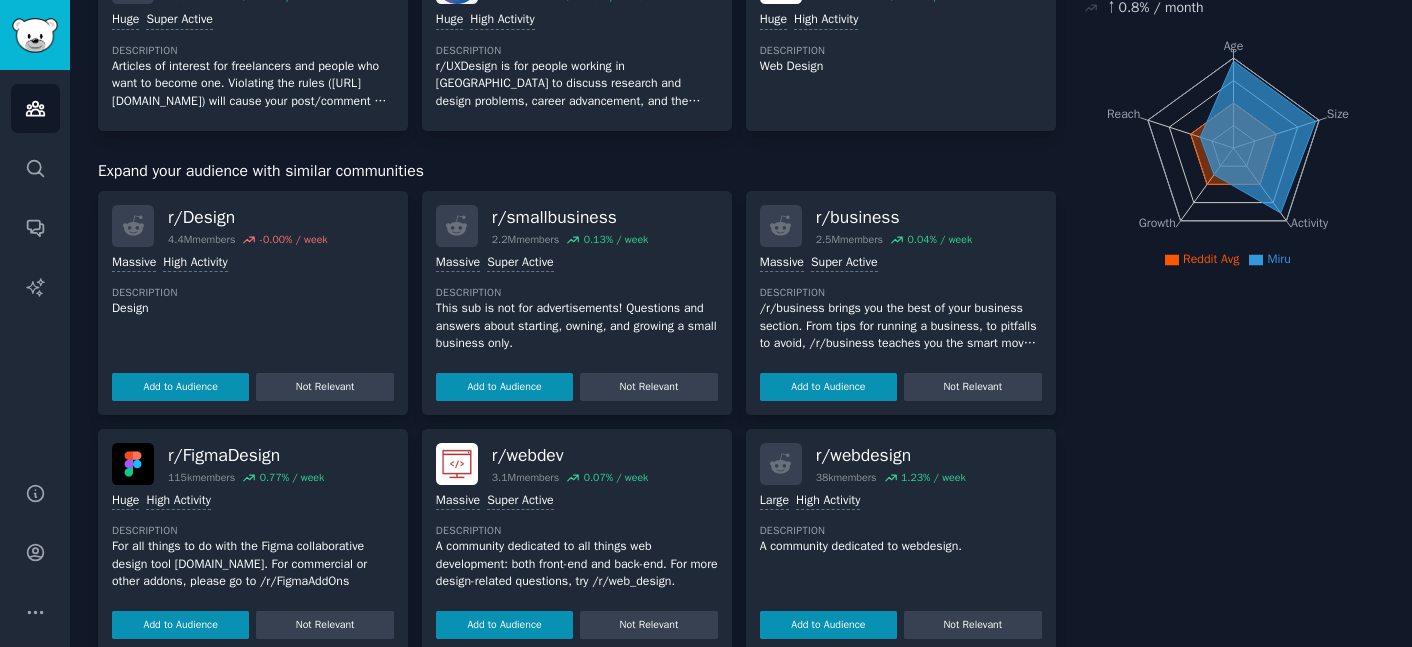 scroll, scrollTop: 201, scrollLeft: 0, axis: vertical 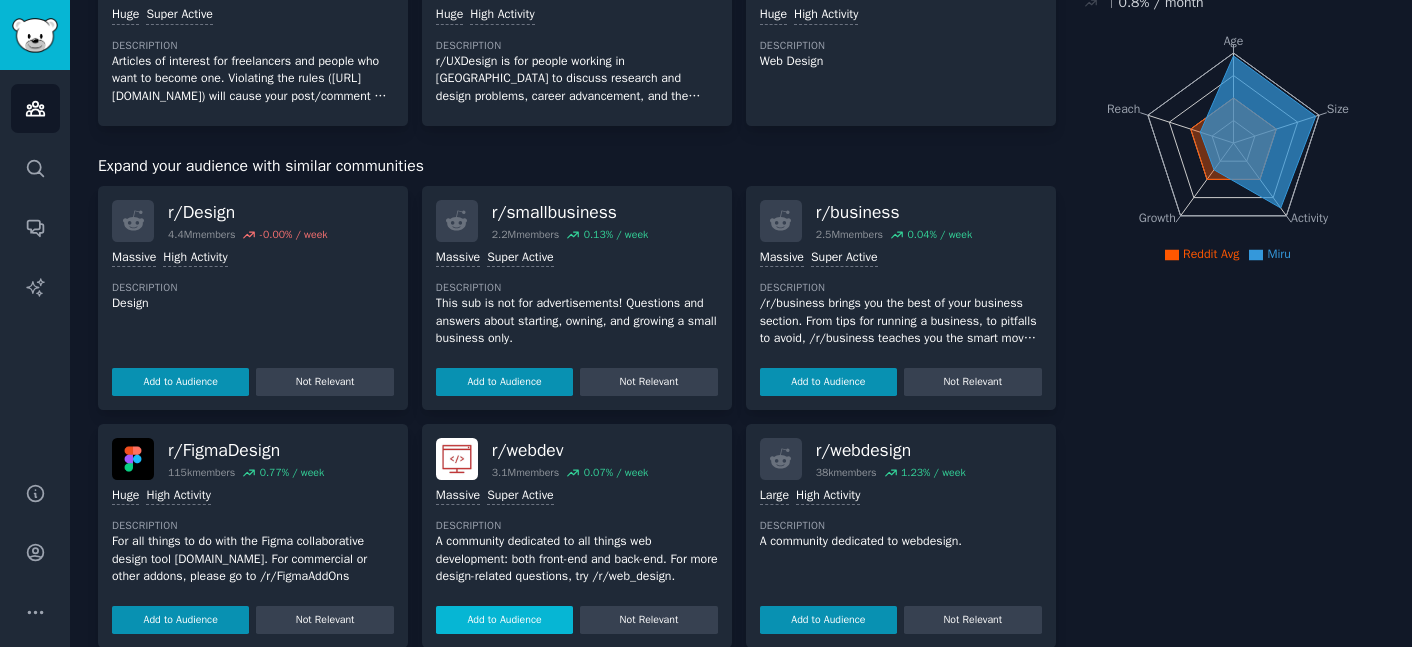 click on "Add to Audience" at bounding box center [504, 620] 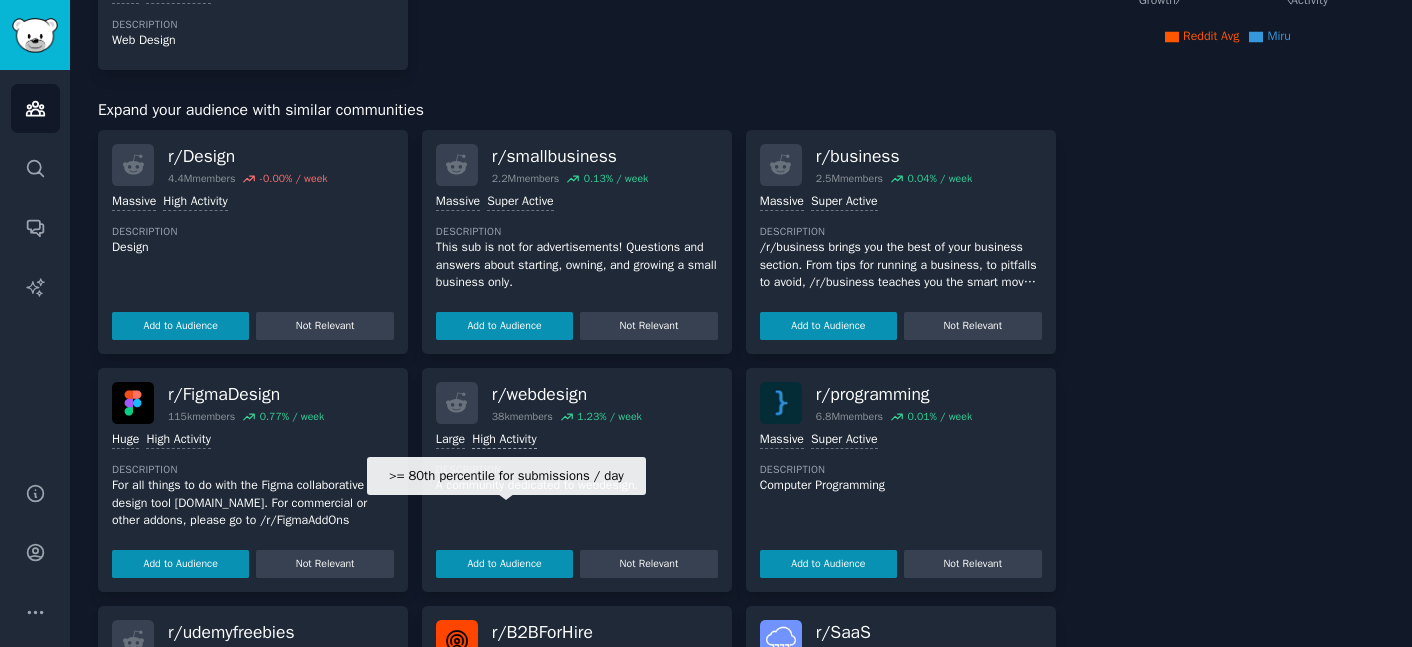 scroll, scrollTop: 444, scrollLeft: 0, axis: vertical 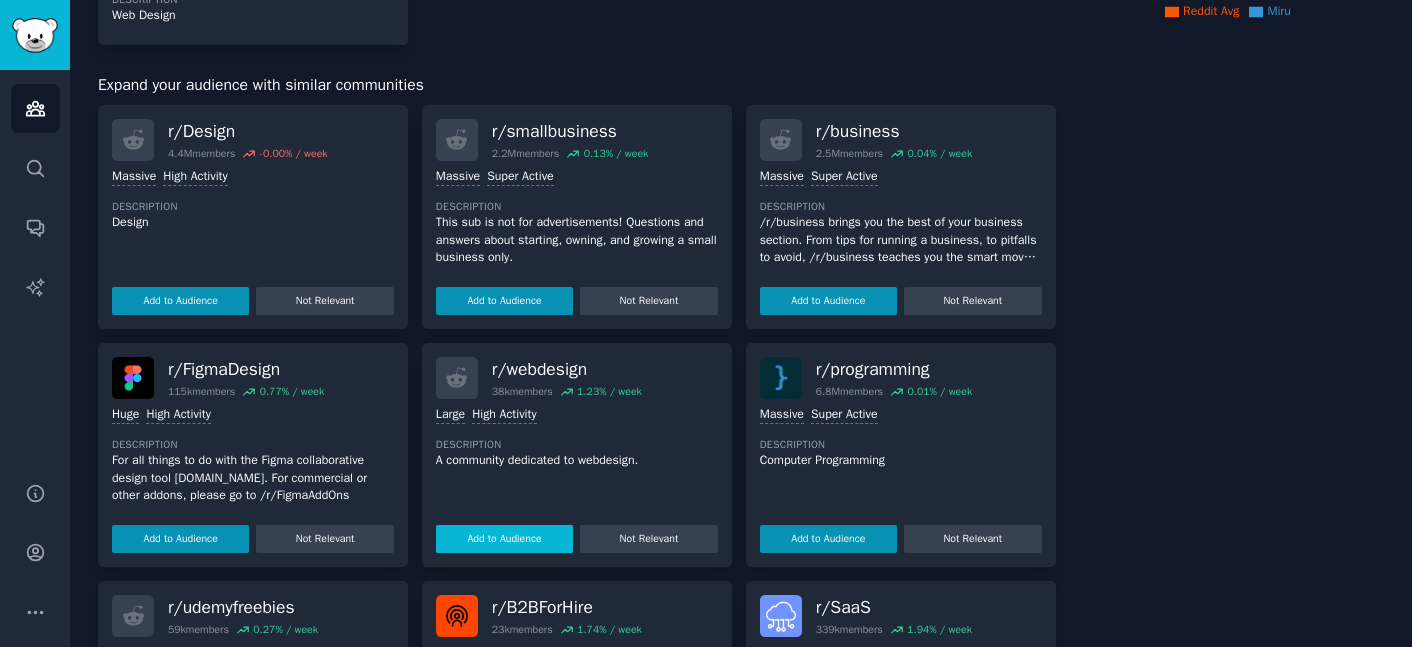 click on "Add to Audience" at bounding box center [504, 539] 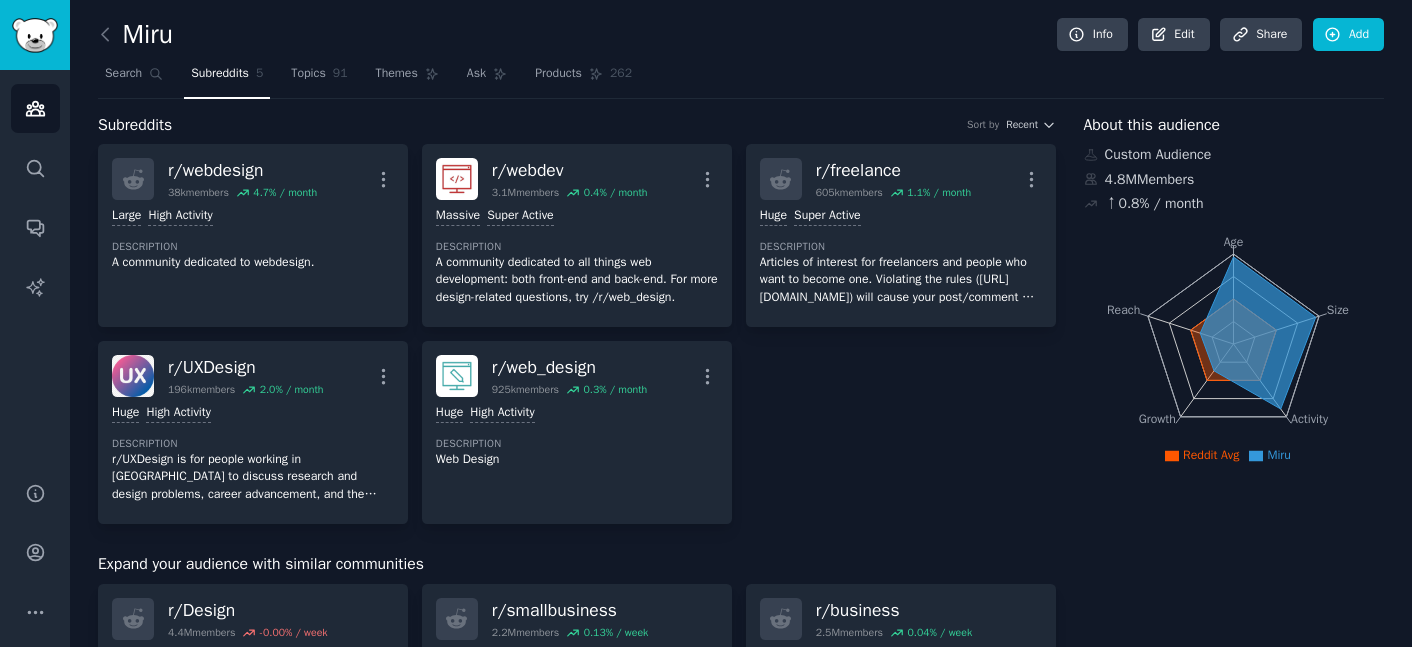 scroll, scrollTop: 16, scrollLeft: 0, axis: vertical 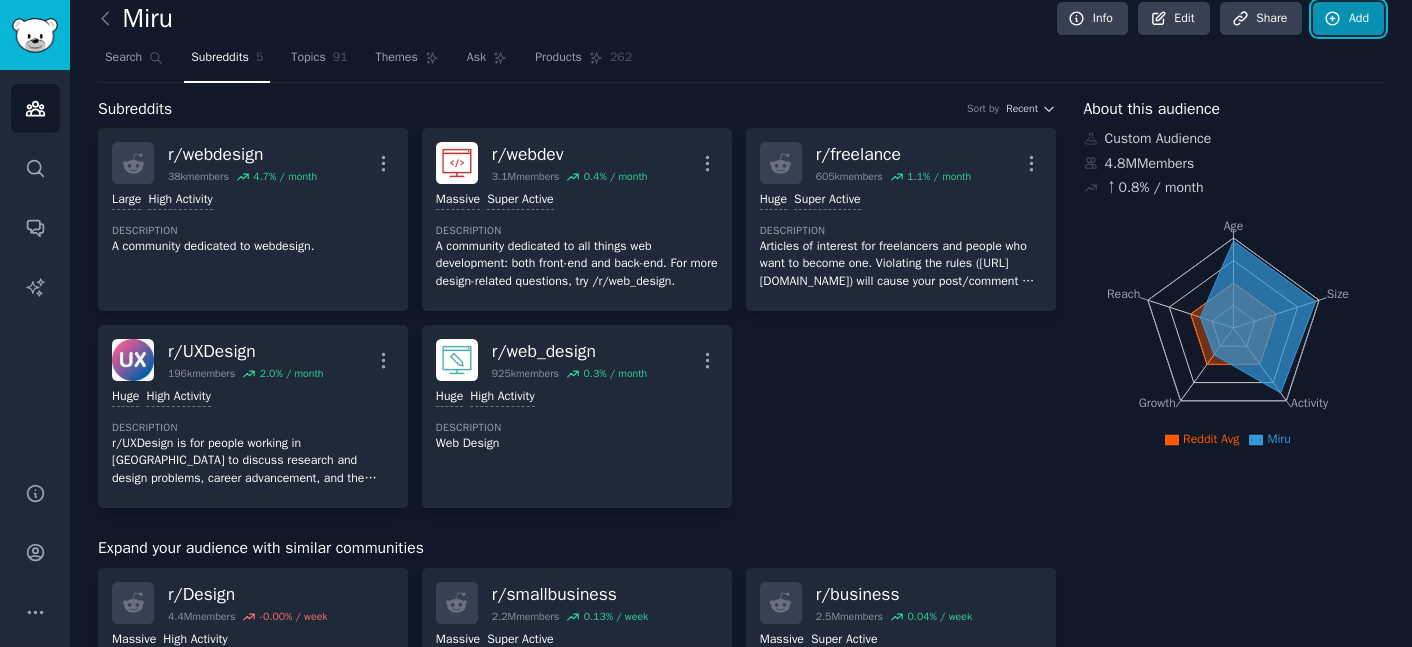 click 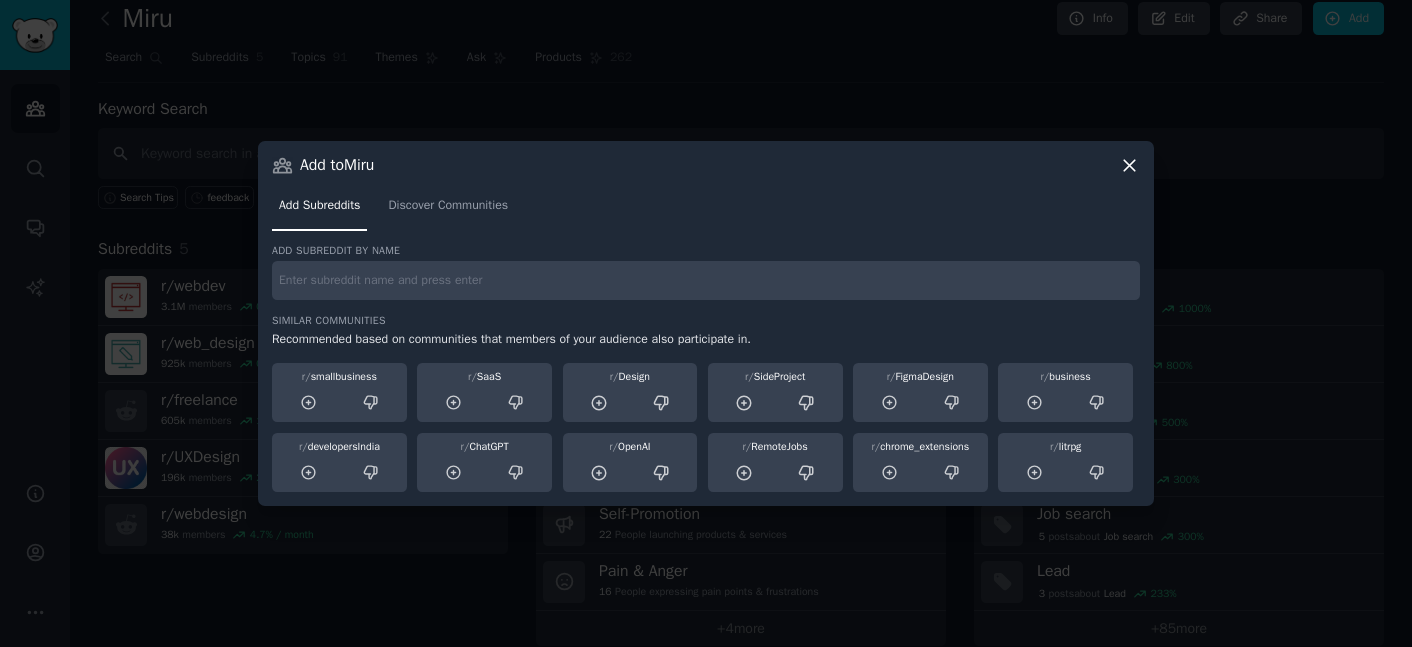 click at bounding box center (706, 280) 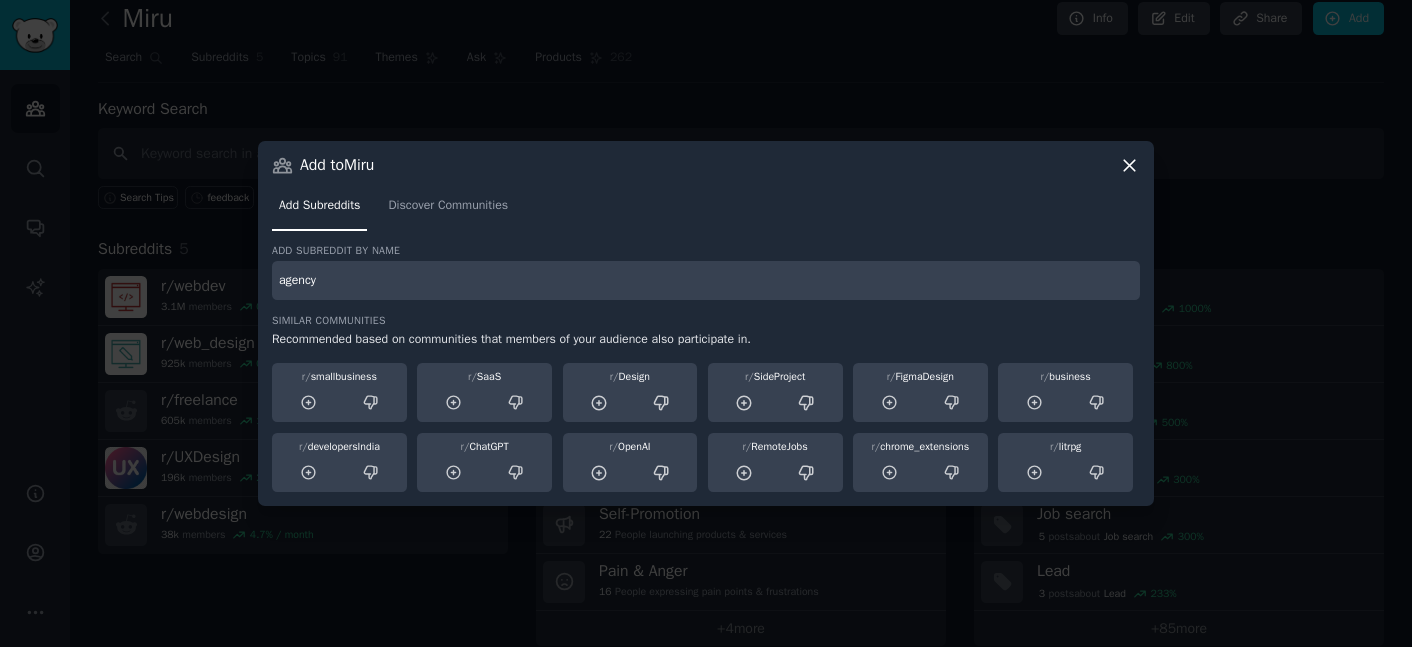 type on "agency" 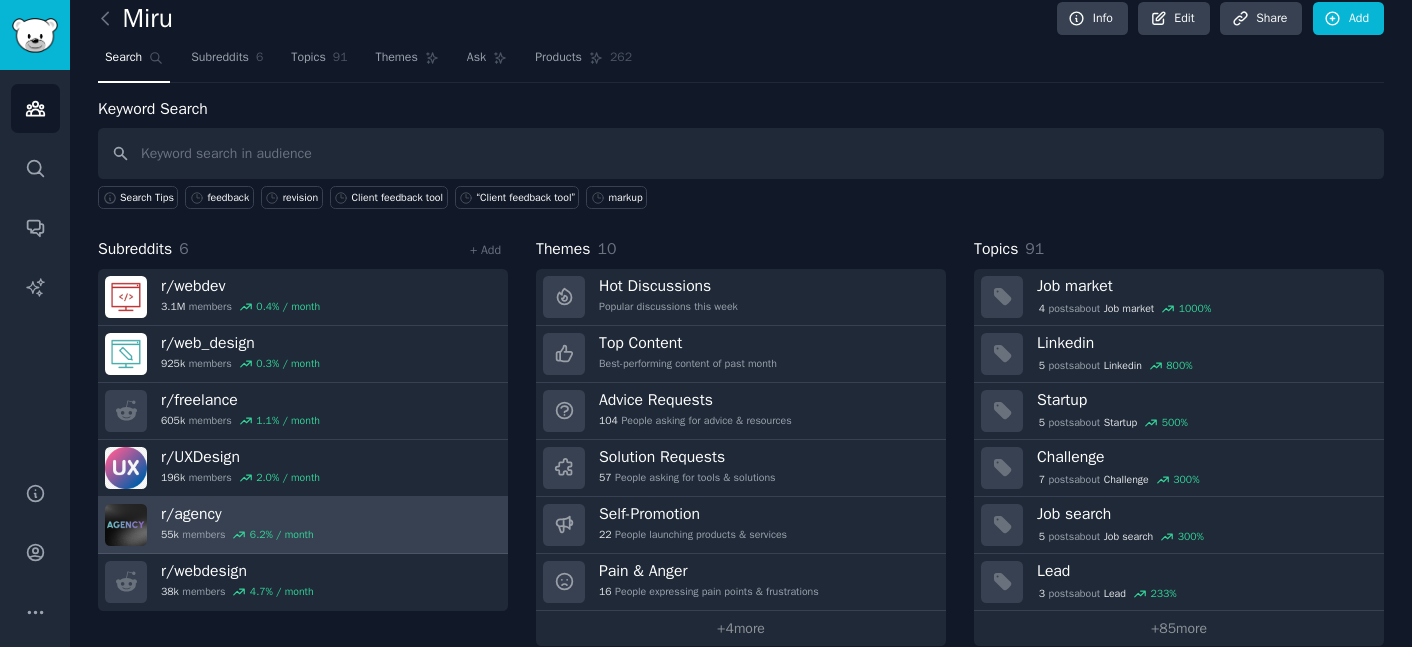 click on "r/ agency 55k  members 6.2 % / month" at bounding box center (303, 525) 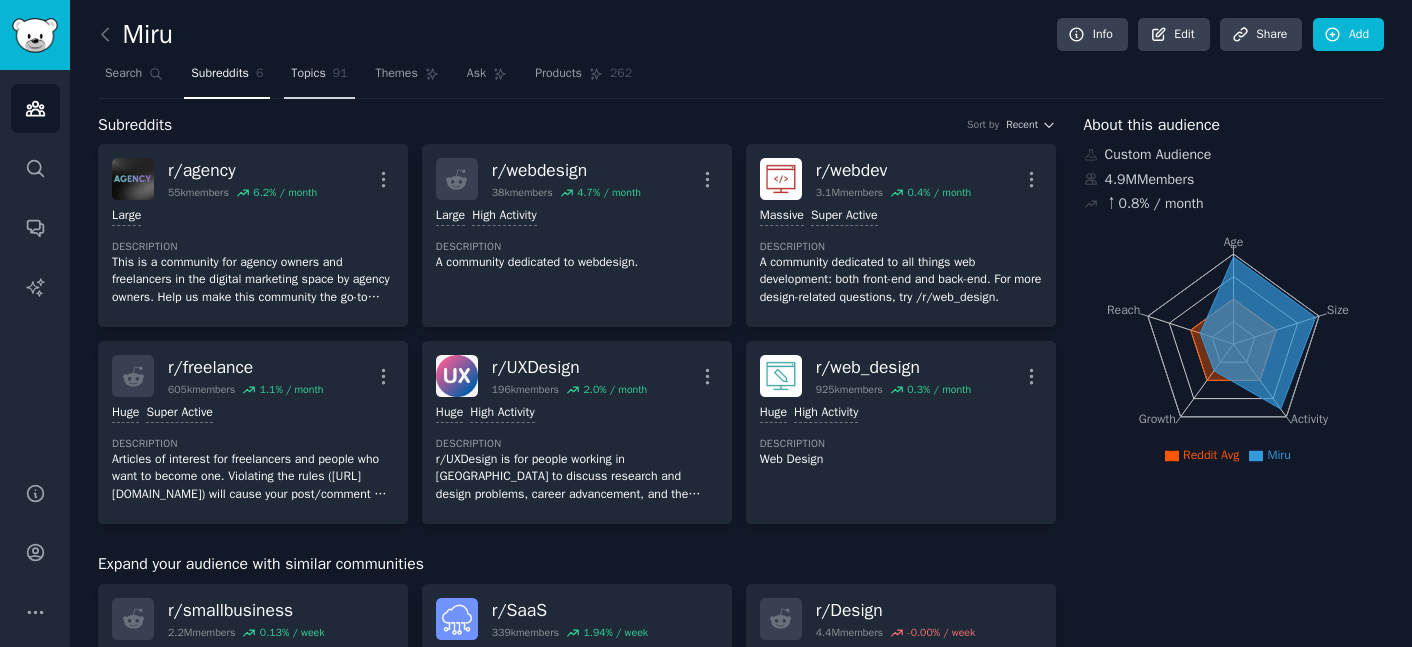 click on "Topics 91" at bounding box center [319, 78] 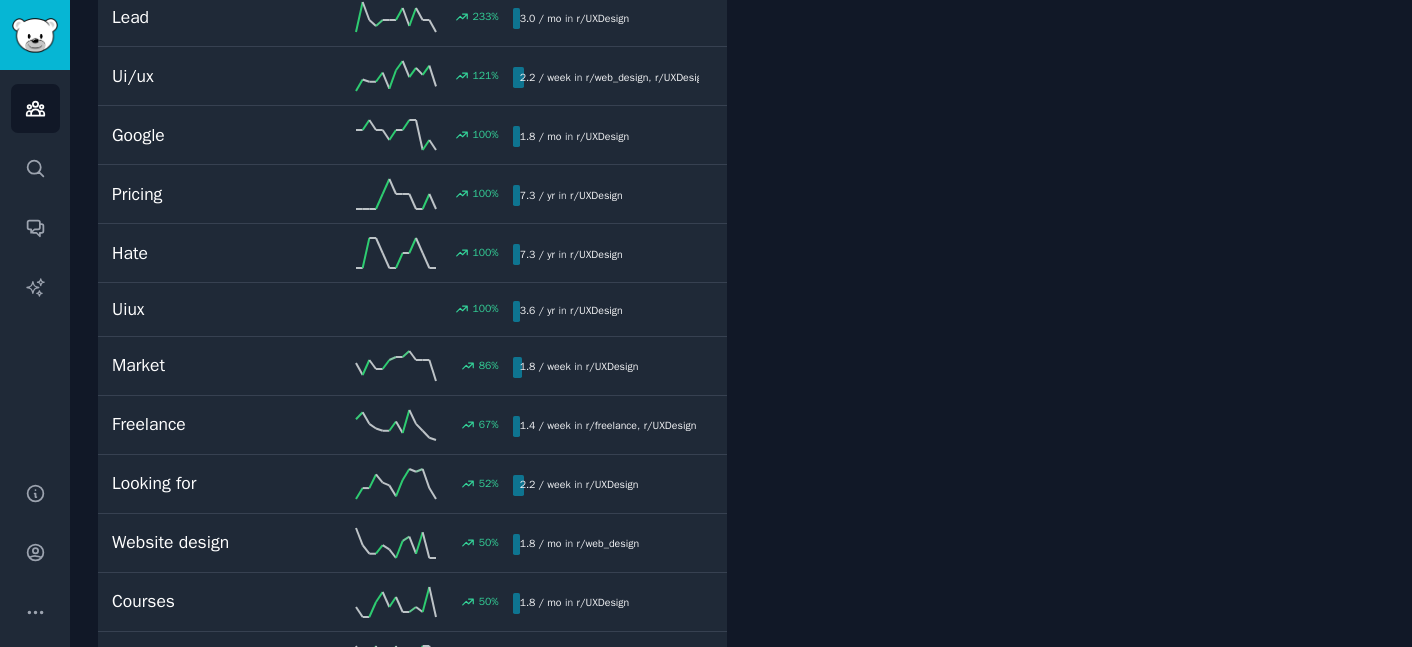 scroll, scrollTop: 0, scrollLeft: 0, axis: both 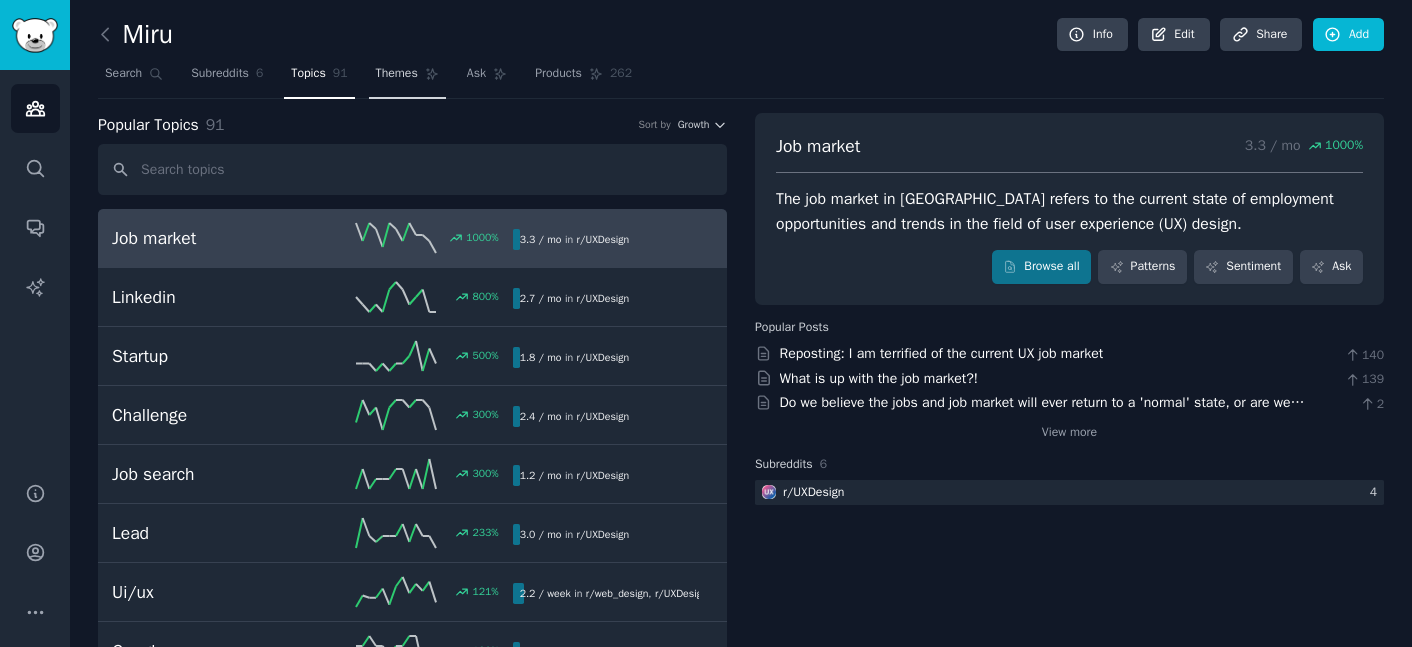click on "Themes" at bounding box center [407, 78] 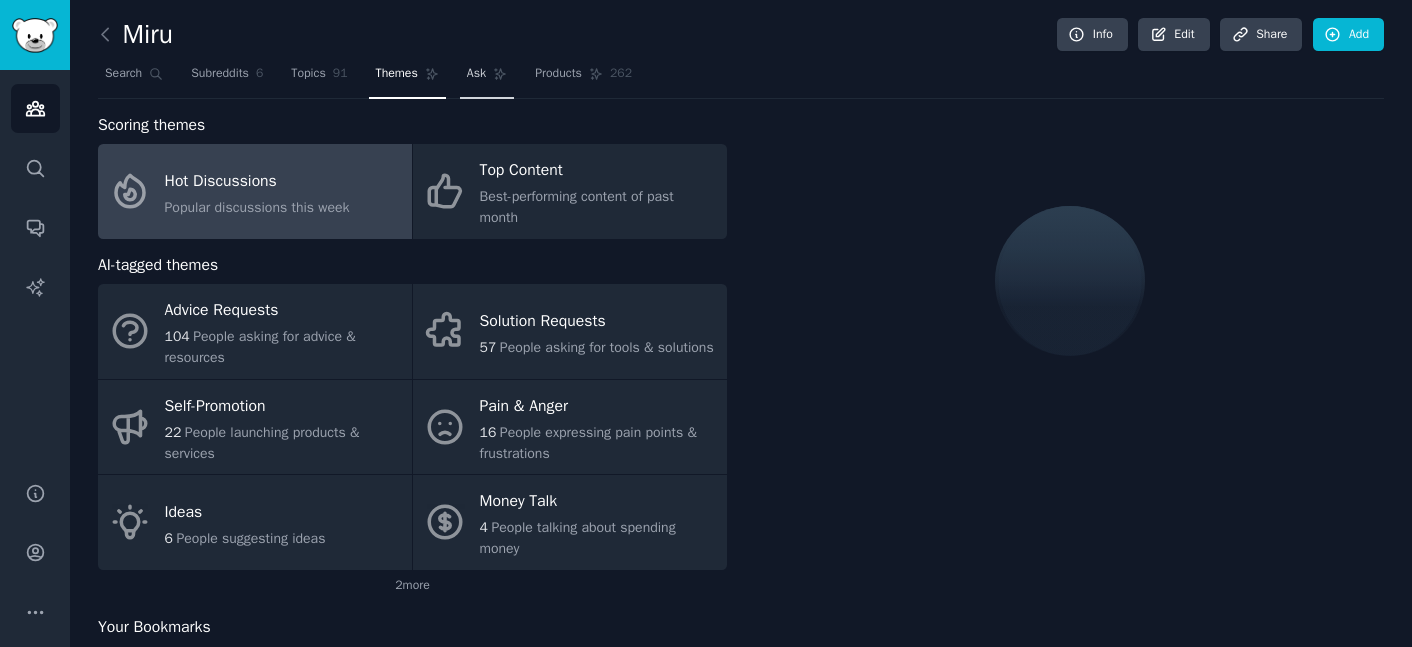 click on "Ask" at bounding box center (476, 74) 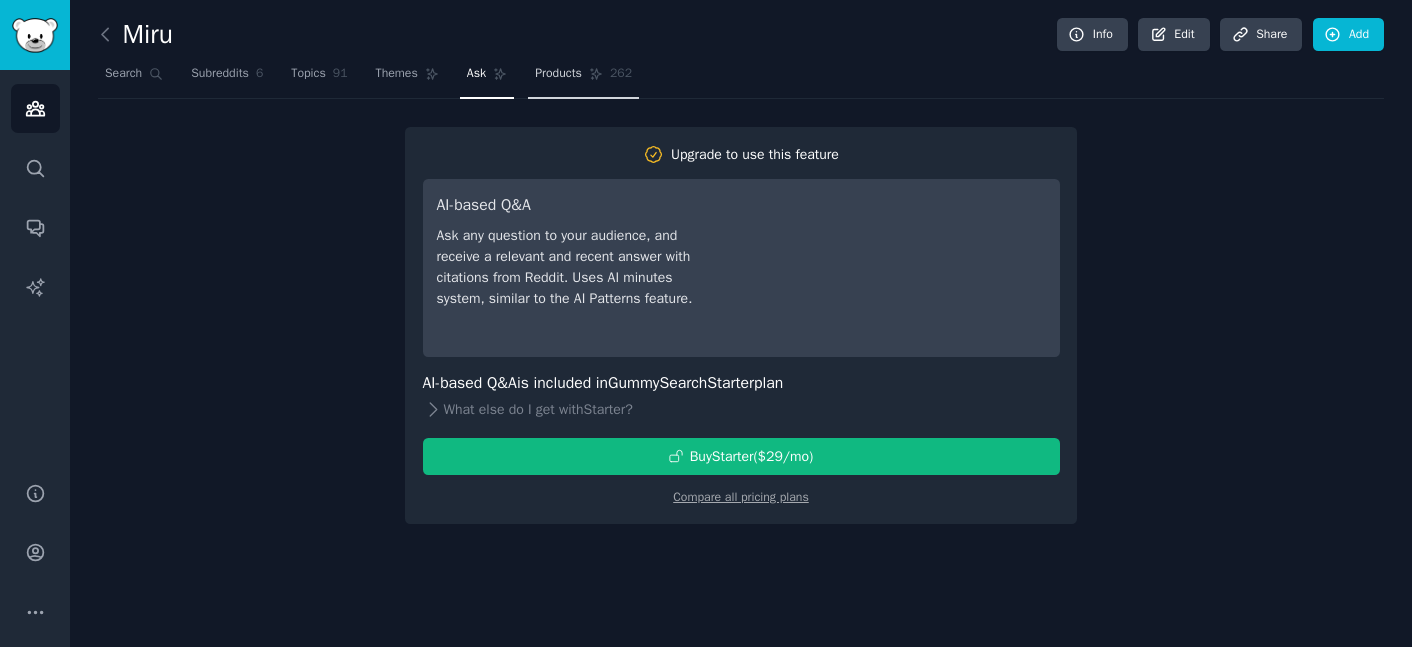 click on "Products" at bounding box center [558, 74] 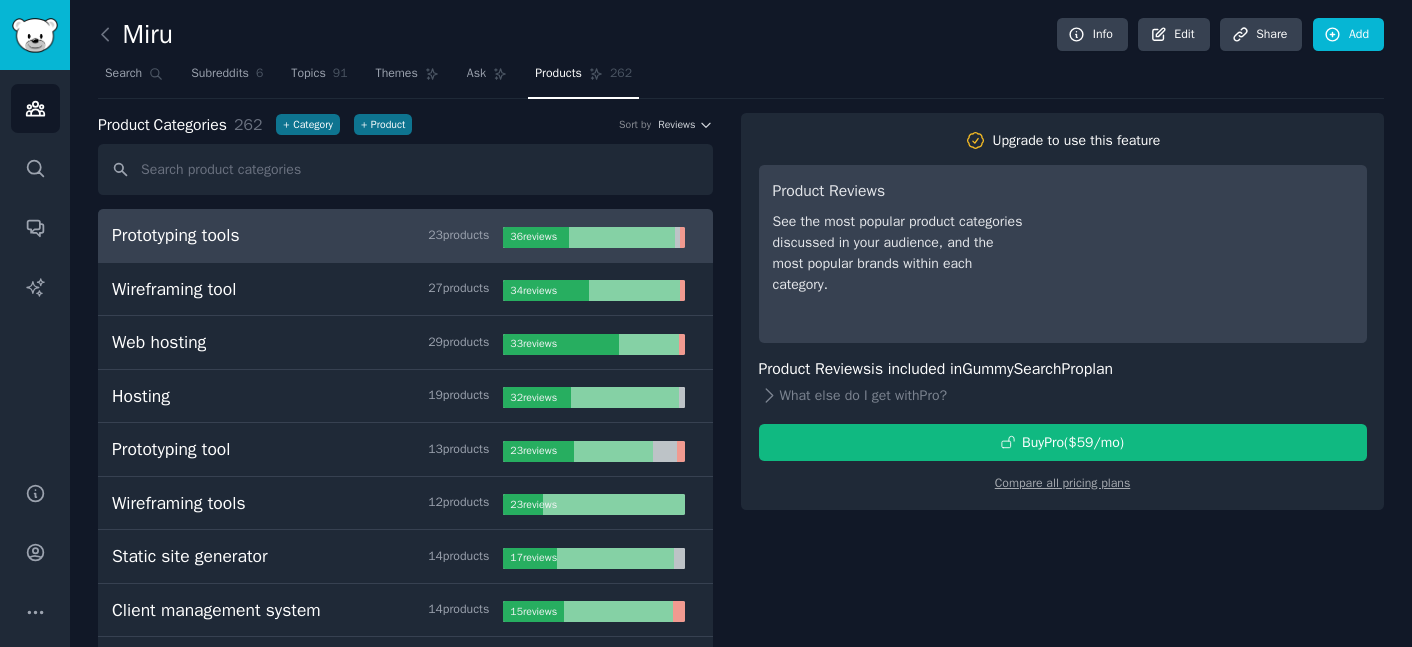 click on "Prototyping tools" at bounding box center [176, 235] 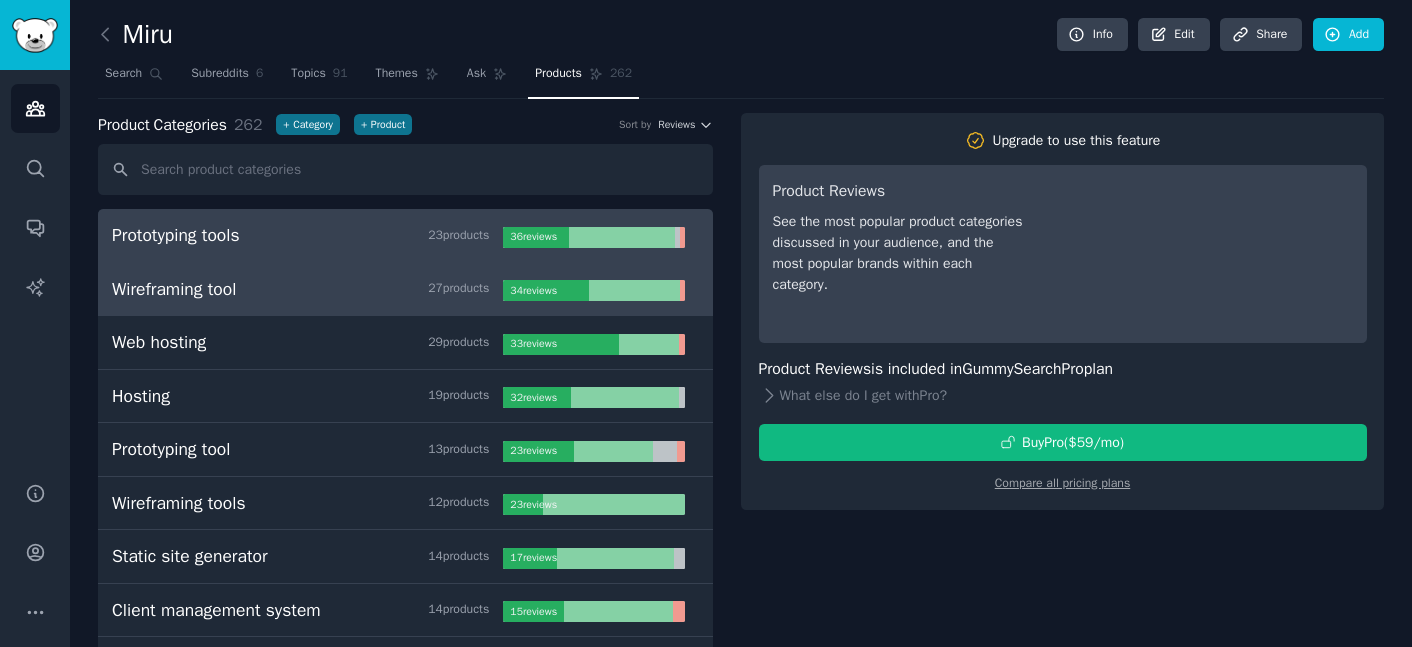 click on "Wireframing tool 27  product s" at bounding box center (307, 289) 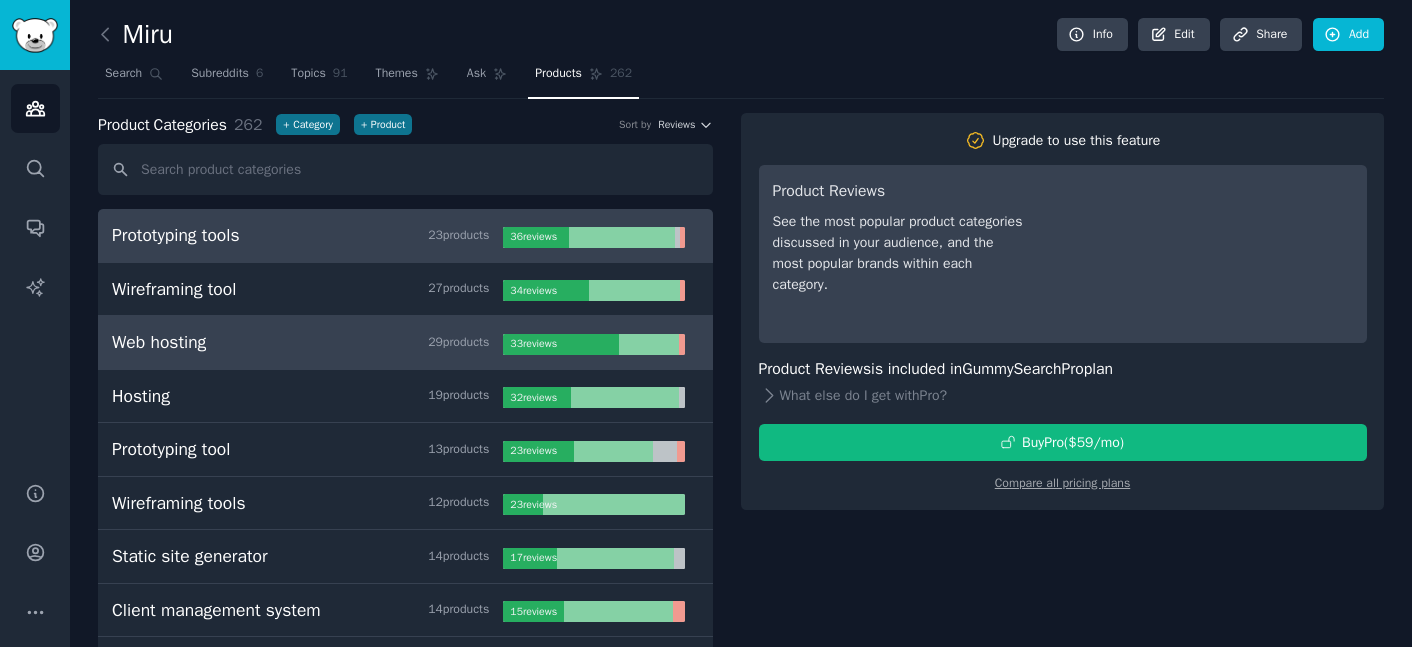 click on "Web hosting 29  product s 33  review s" at bounding box center [405, 343] 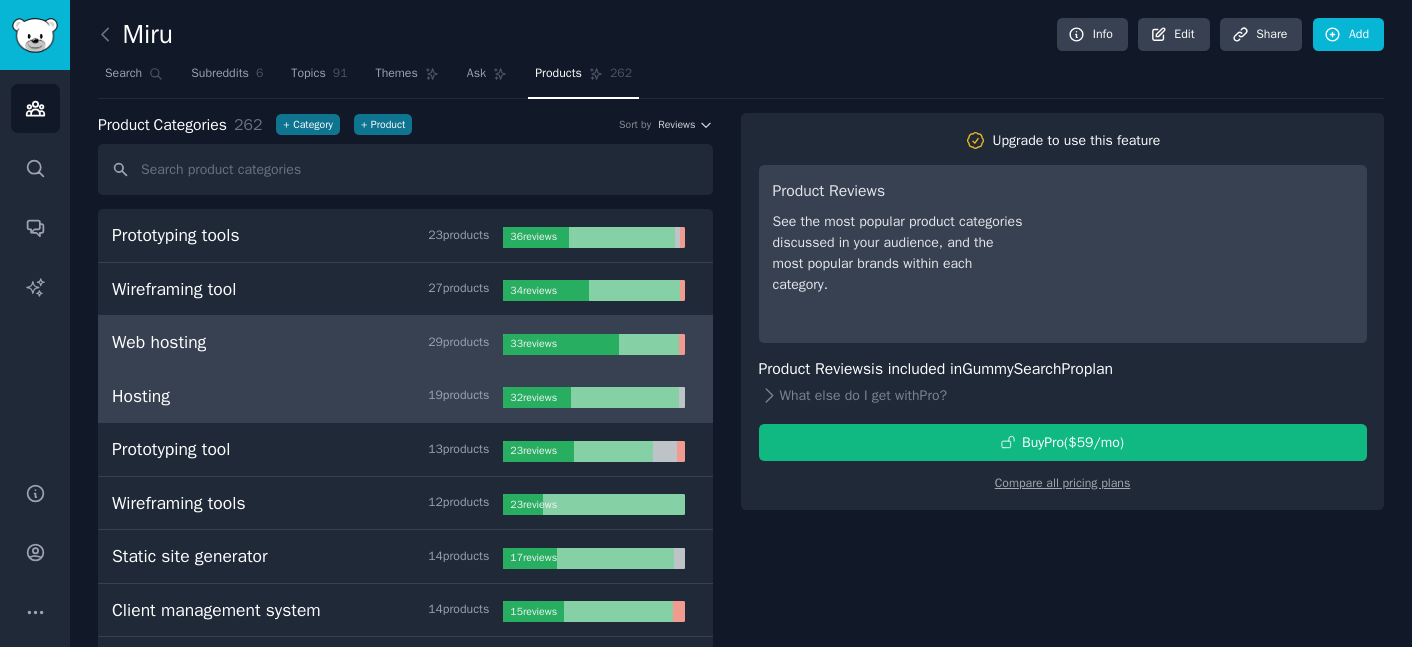 click on "Hosting 19  product s" at bounding box center [307, 396] 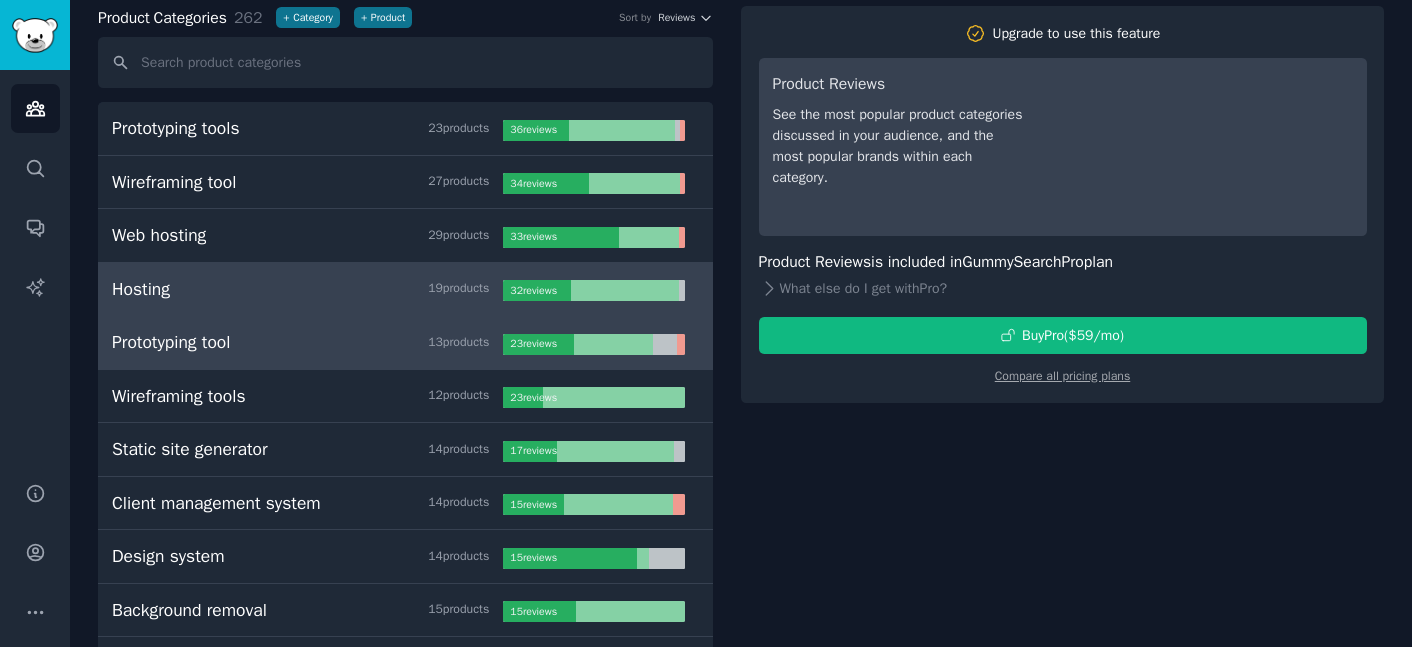 scroll, scrollTop: 108, scrollLeft: 0, axis: vertical 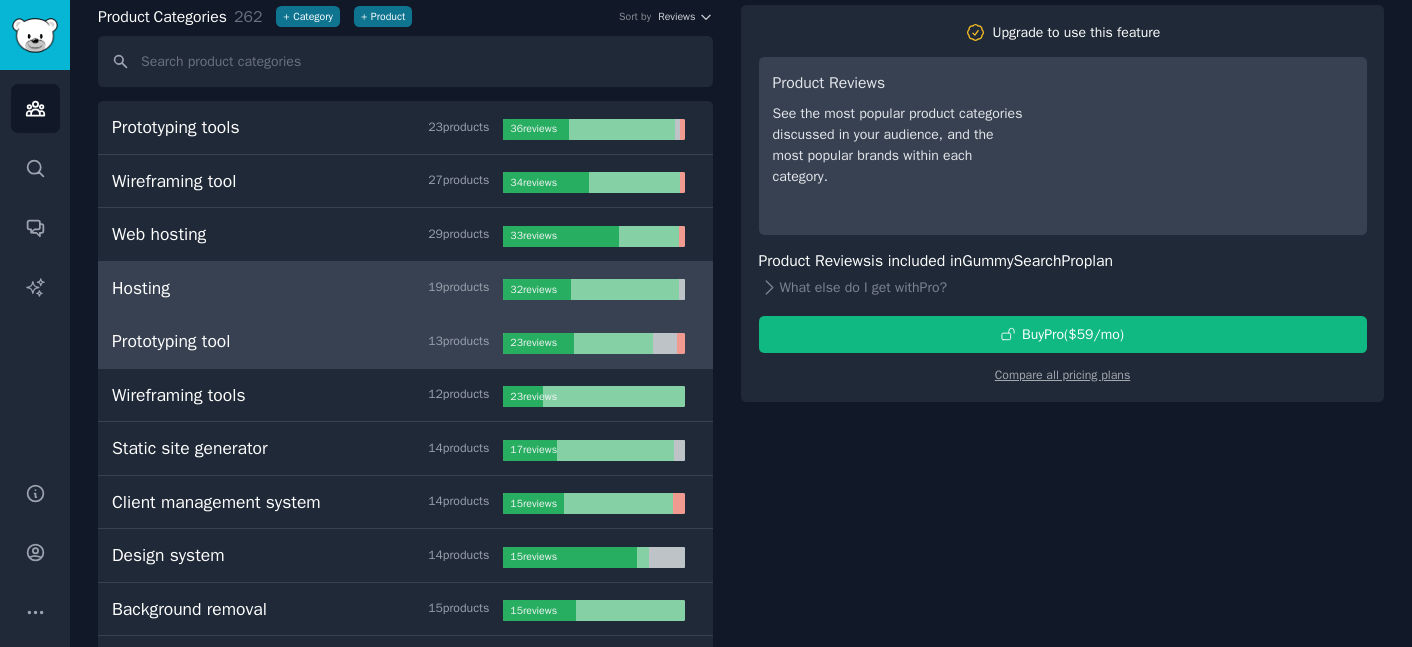click on "Prototyping tool 13  product s" at bounding box center [307, 341] 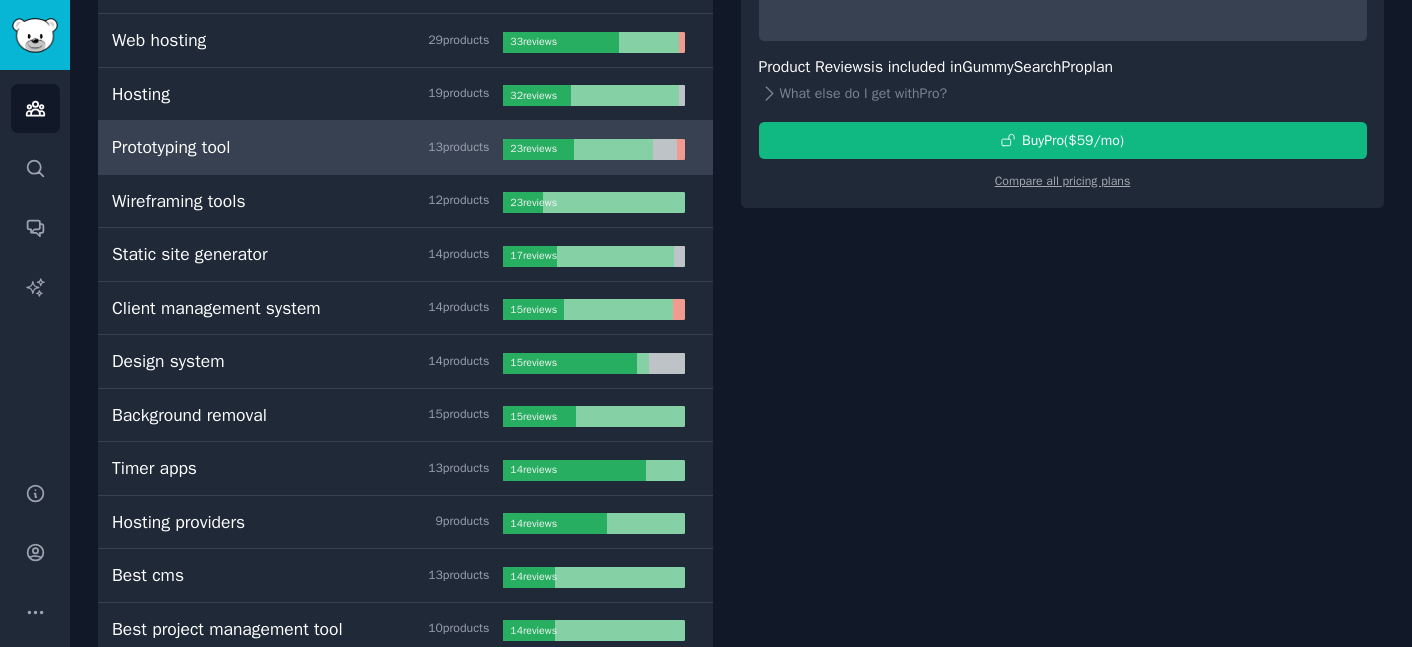 scroll, scrollTop: 309, scrollLeft: 0, axis: vertical 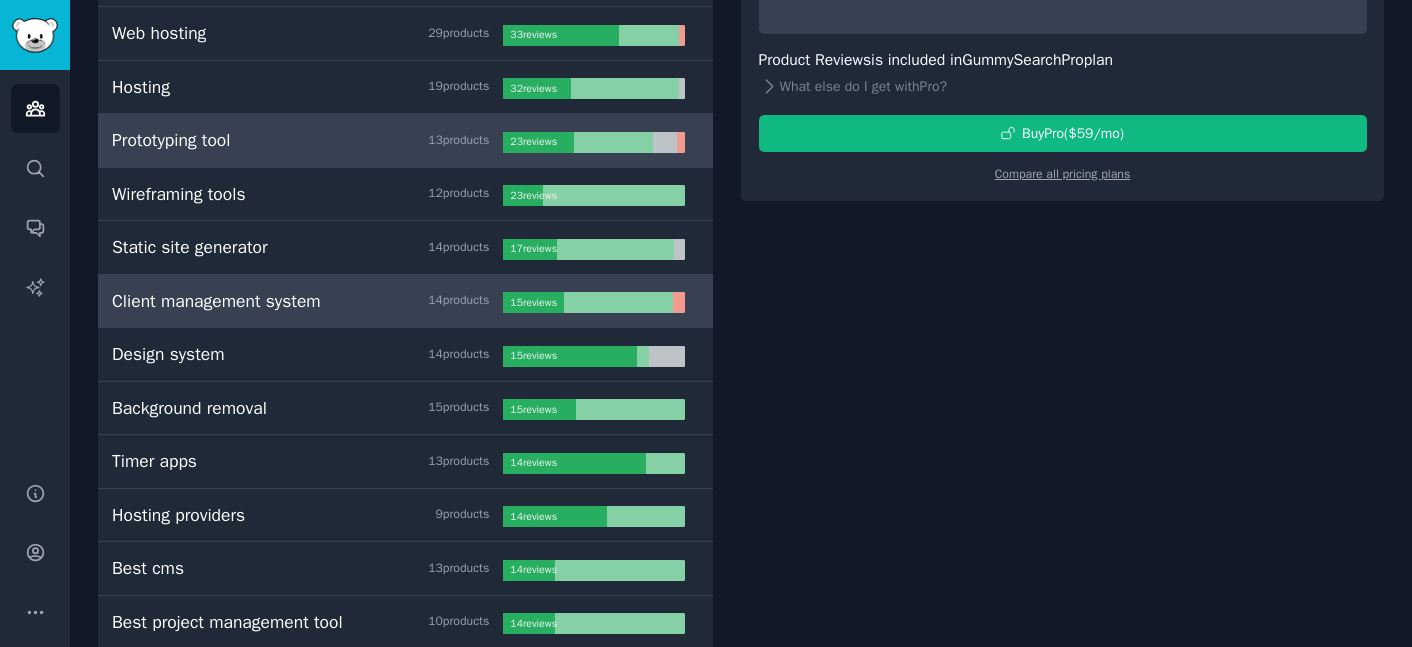 click on "Client management system" at bounding box center [216, 301] 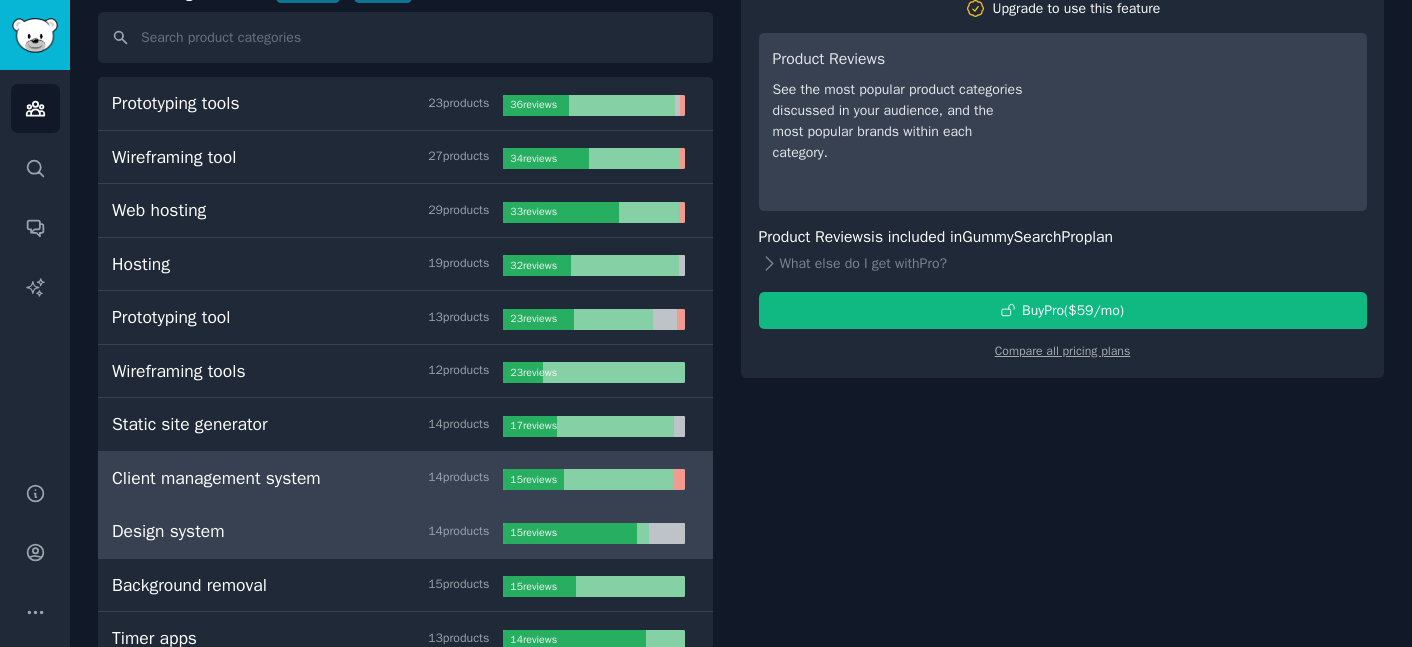 scroll, scrollTop: 0, scrollLeft: 0, axis: both 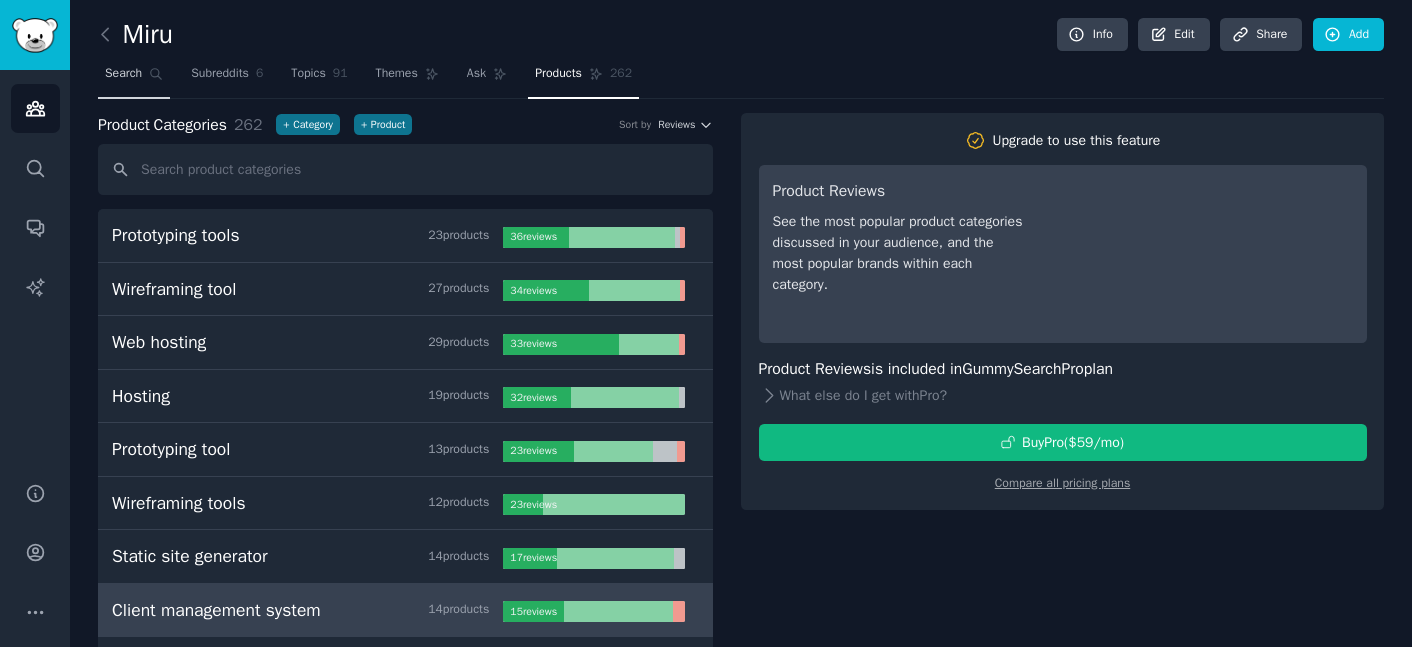 click on "Search" at bounding box center [123, 74] 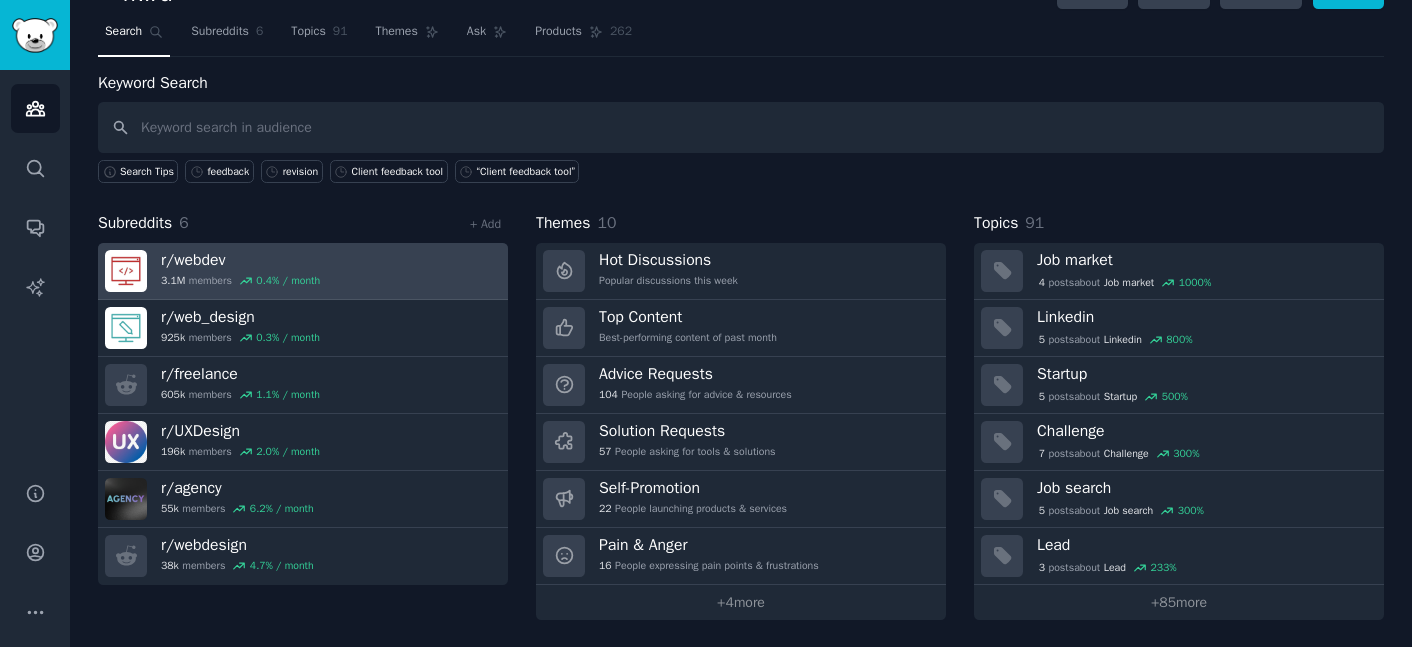 scroll, scrollTop: 0, scrollLeft: 0, axis: both 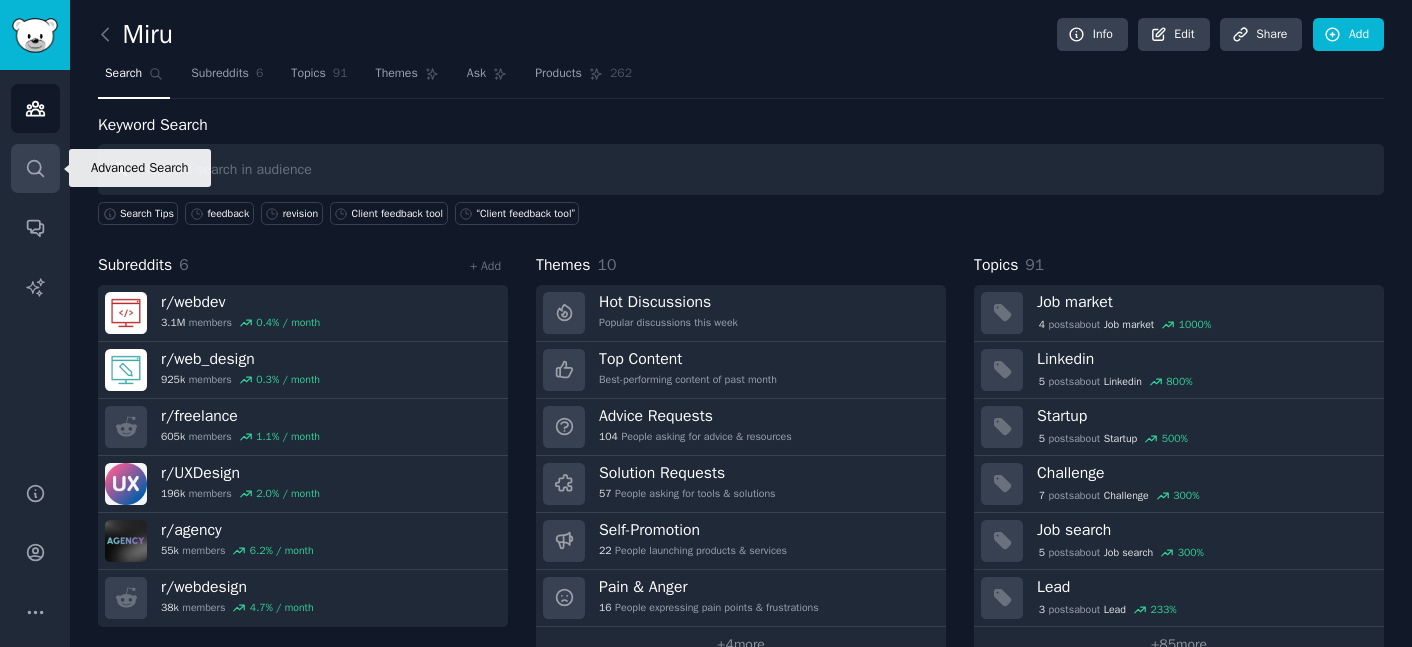 click 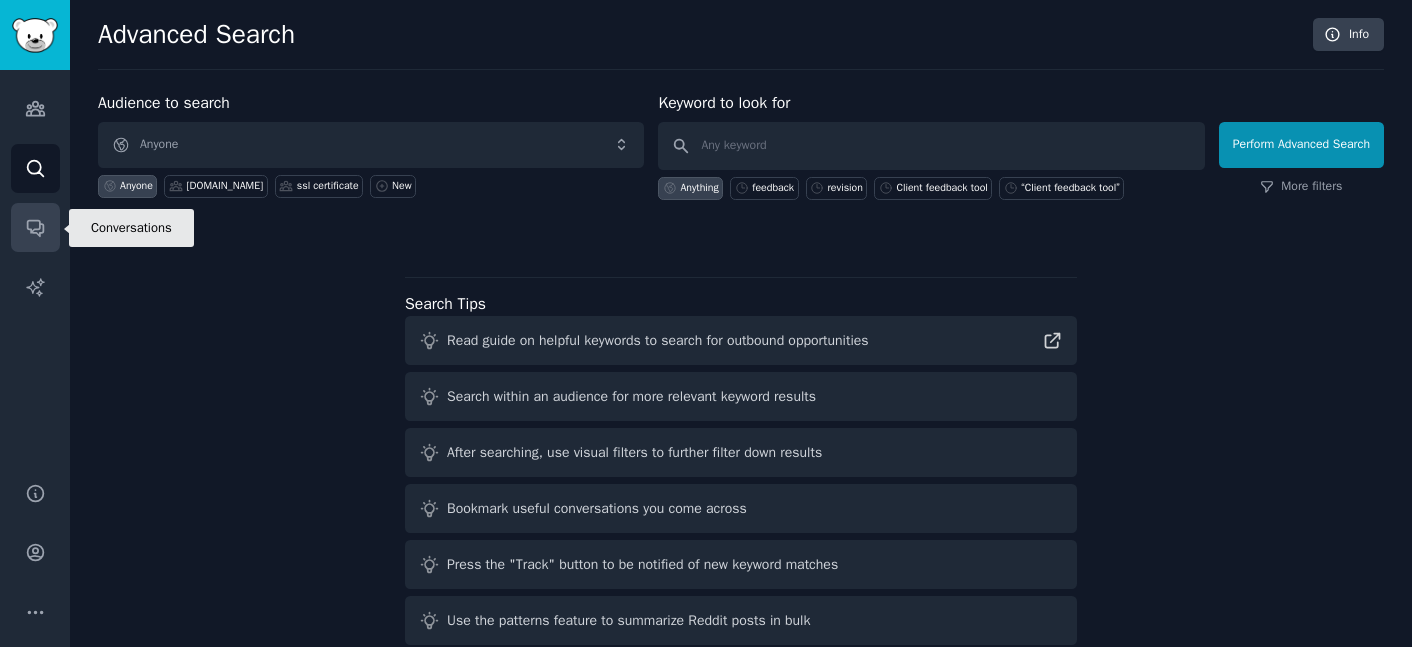 click 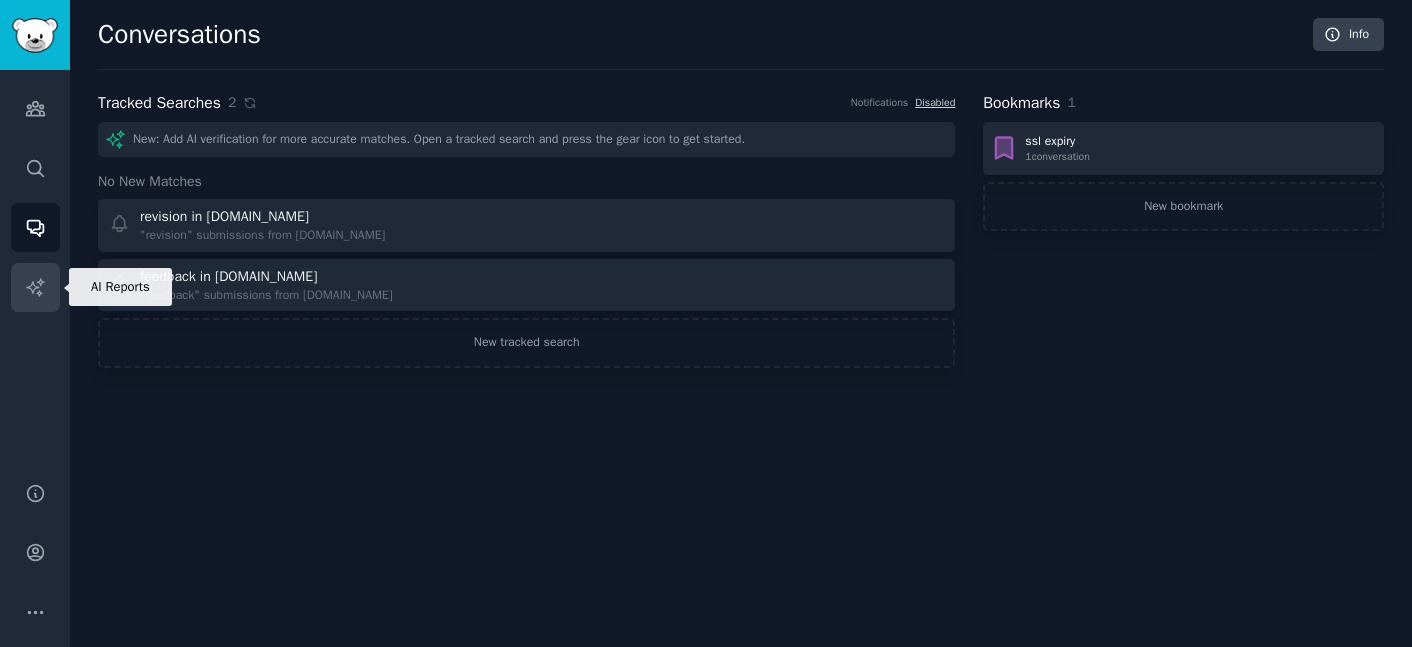 click 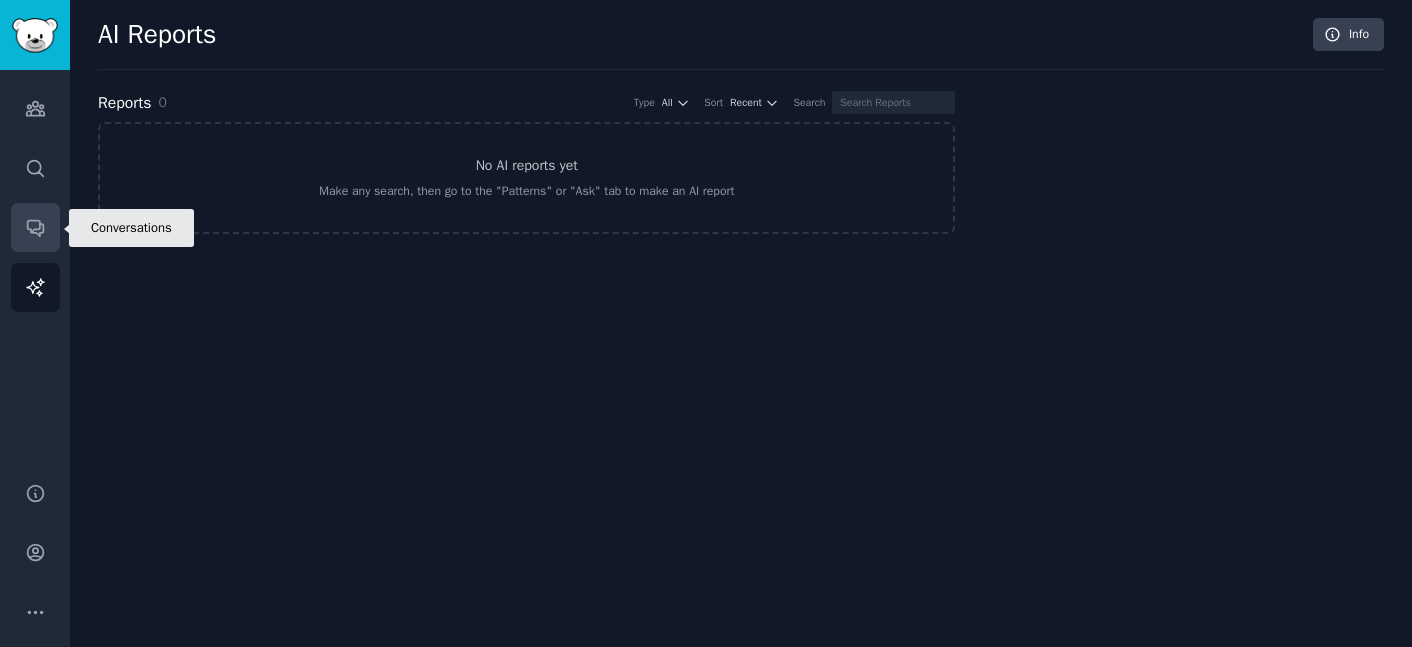 click 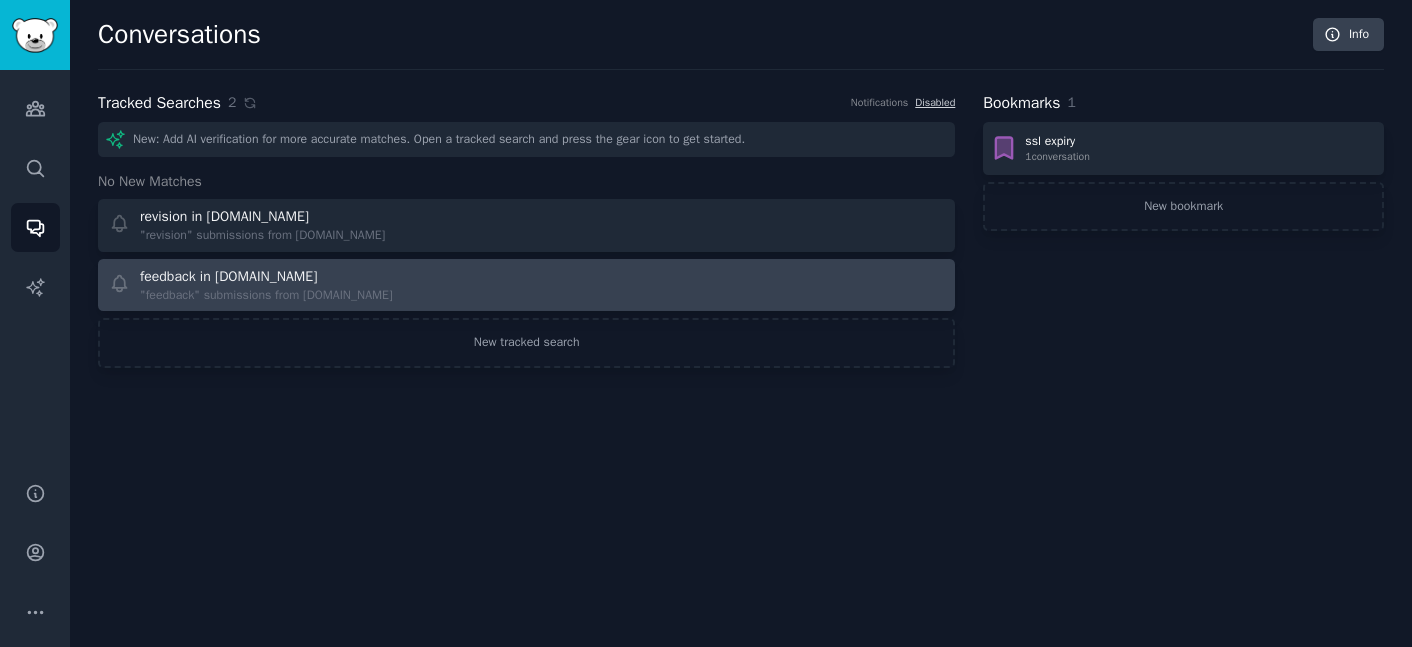 click on "feedback in [DOMAIN_NAME]" at bounding box center [228, 276] 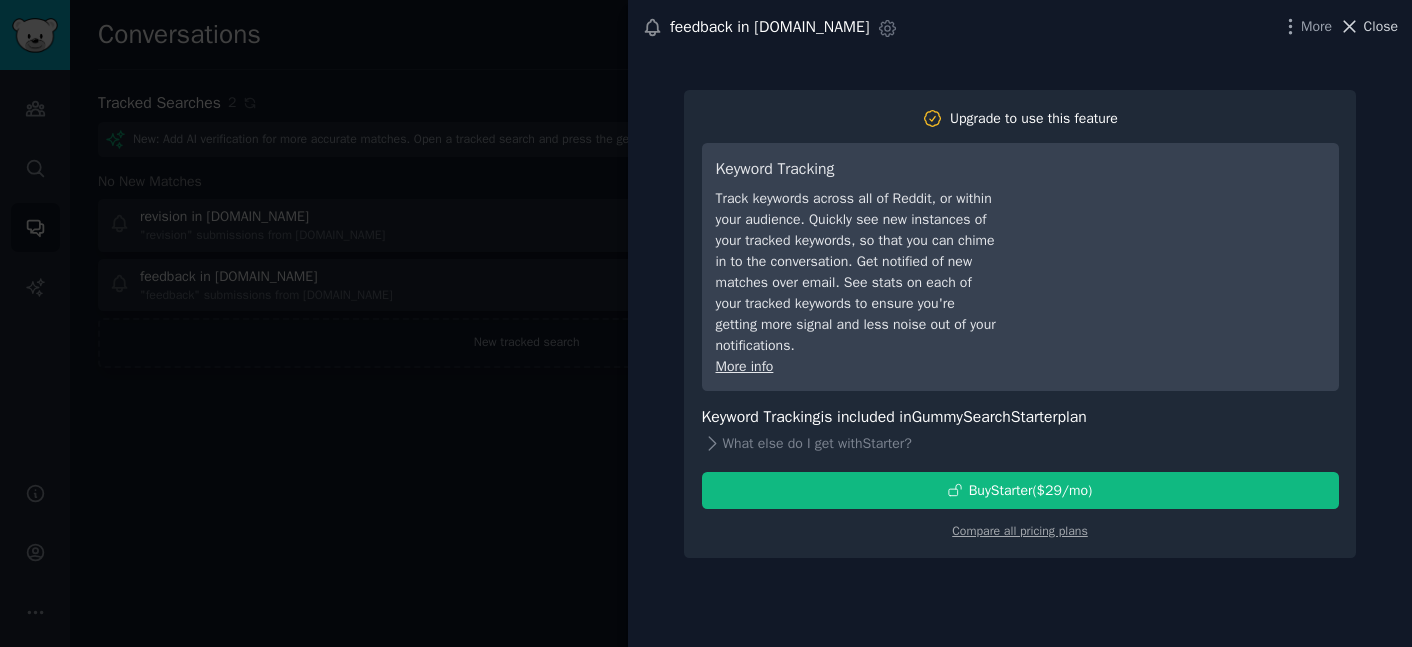 click on "Close" at bounding box center (1381, 26) 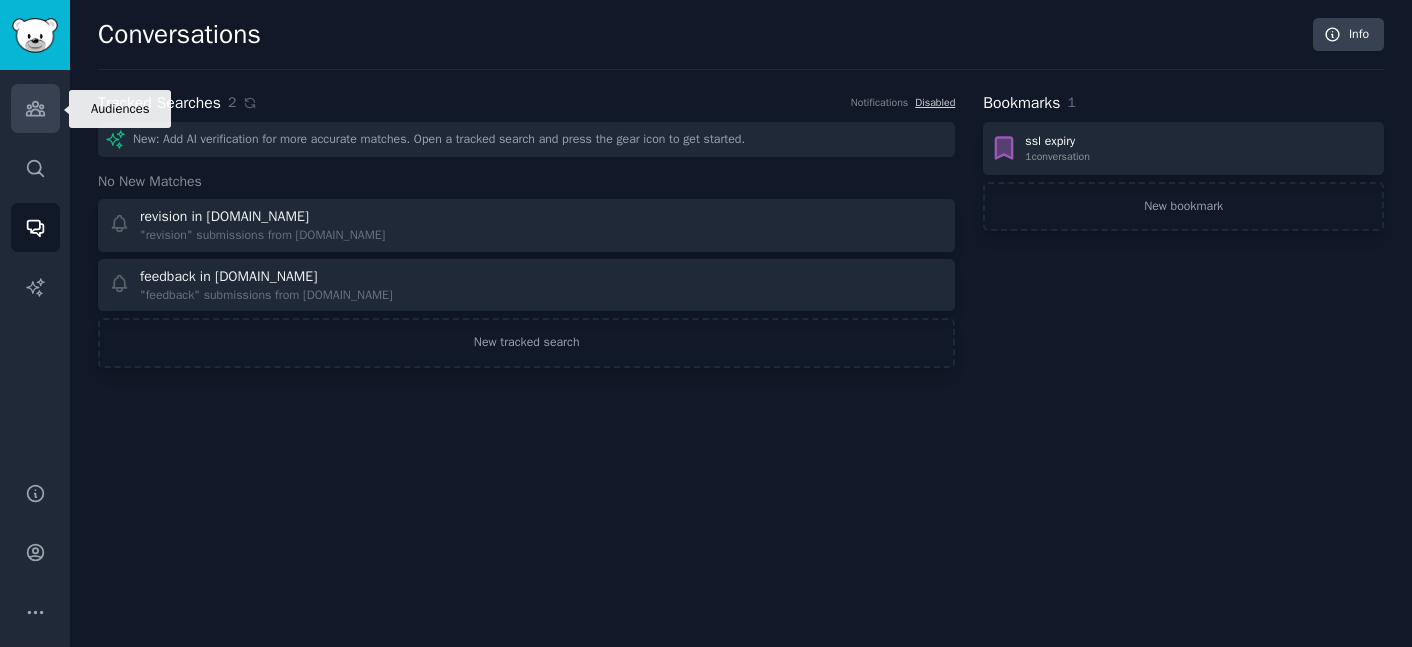 click 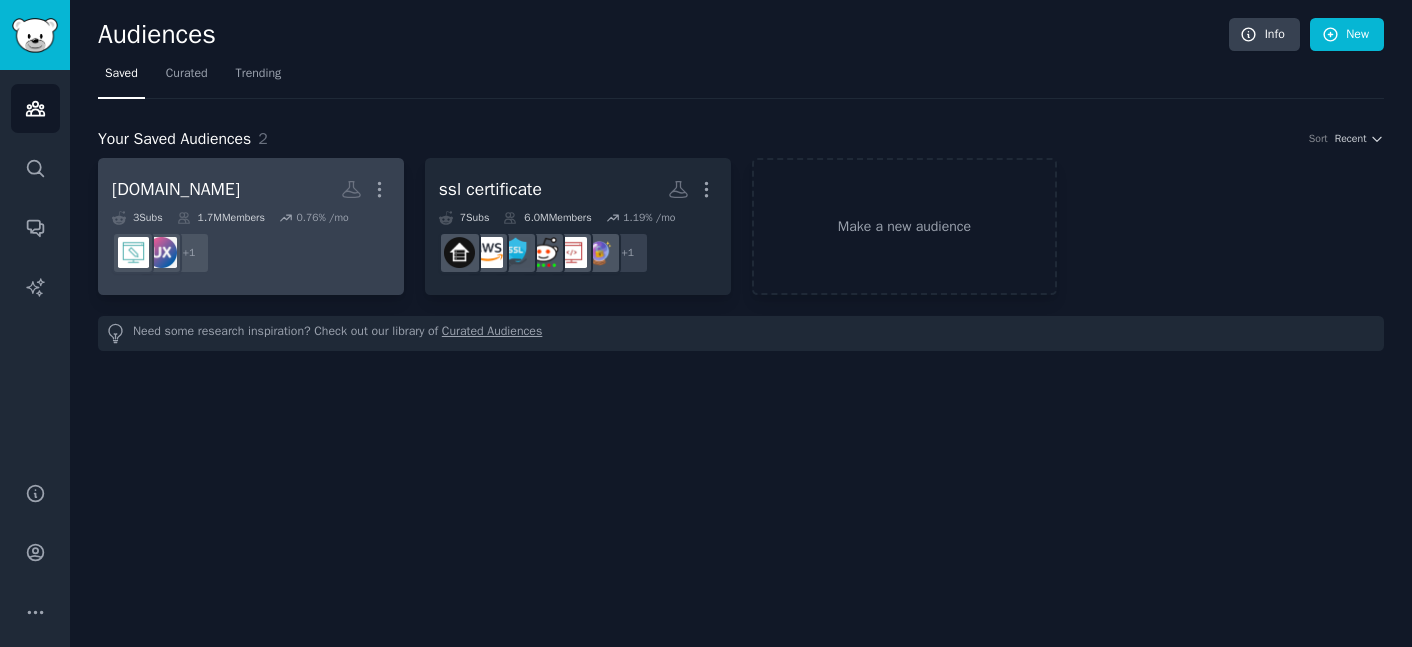 click on "[DOMAIN_NAME]" at bounding box center (176, 189) 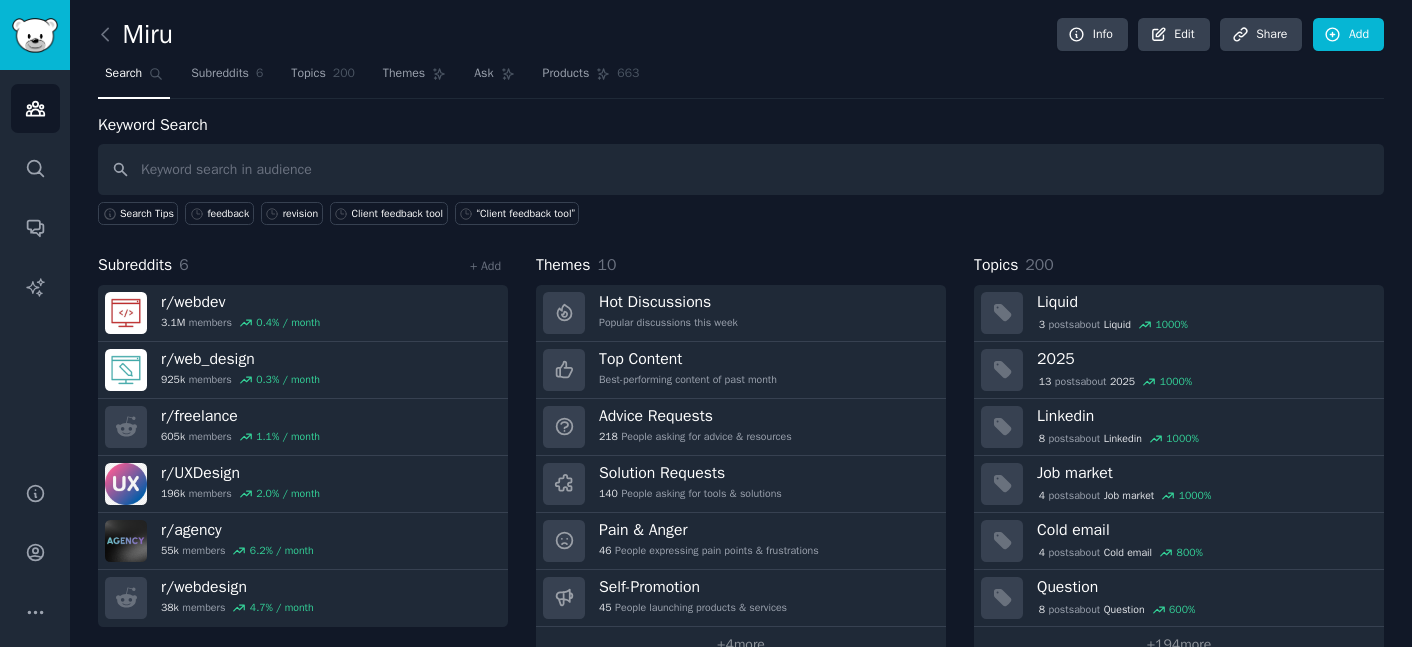 click at bounding box center [741, 169] 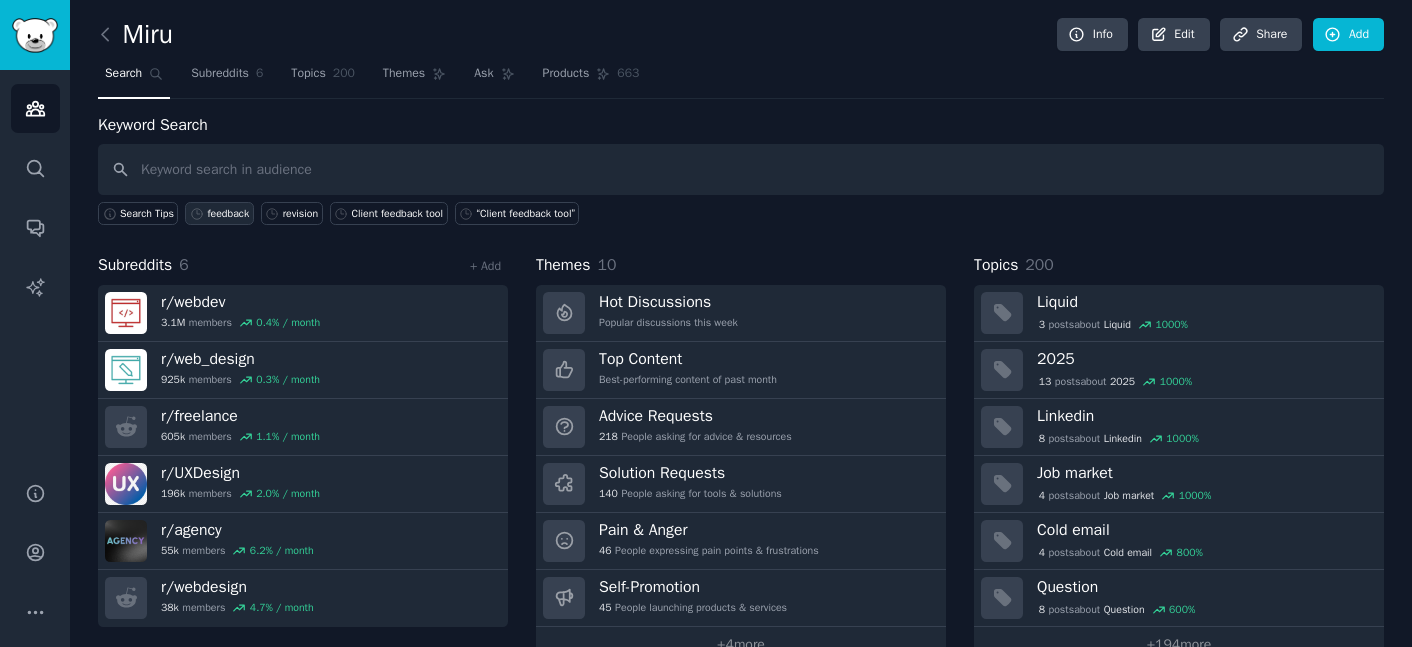 click on "feedback" at bounding box center [228, 214] 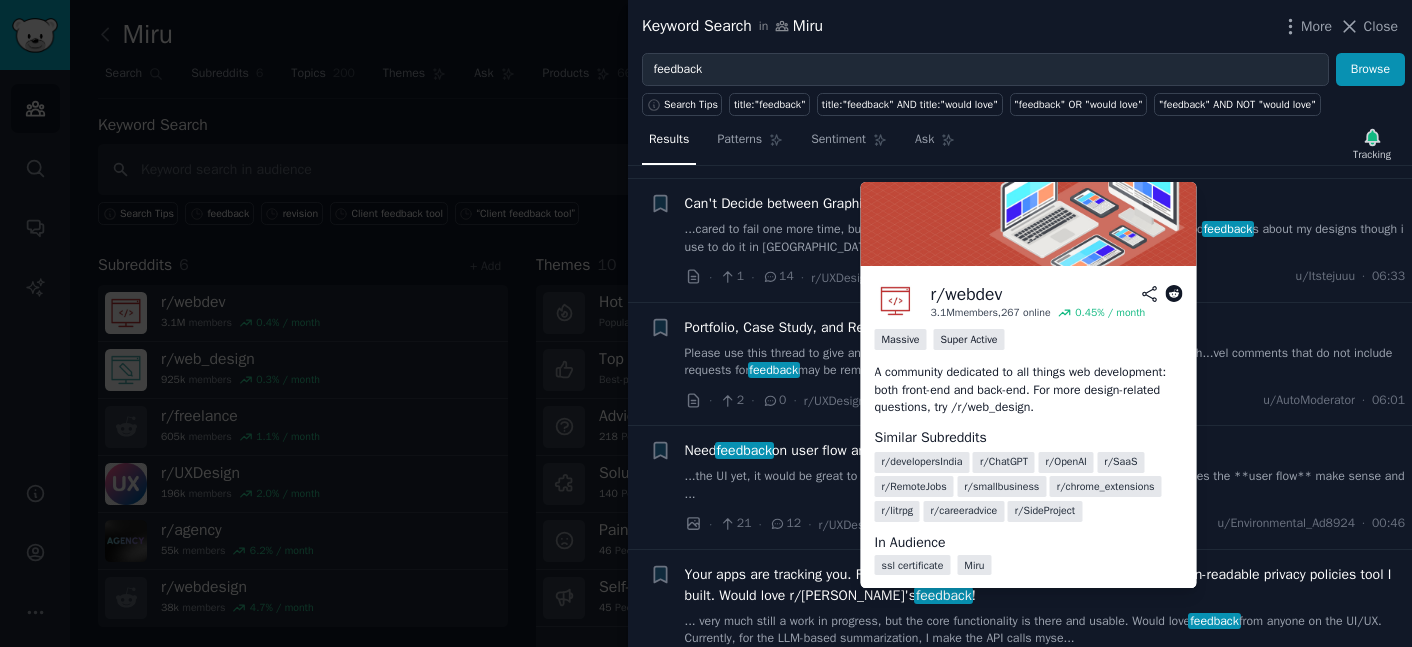 scroll, scrollTop: 392, scrollLeft: 0, axis: vertical 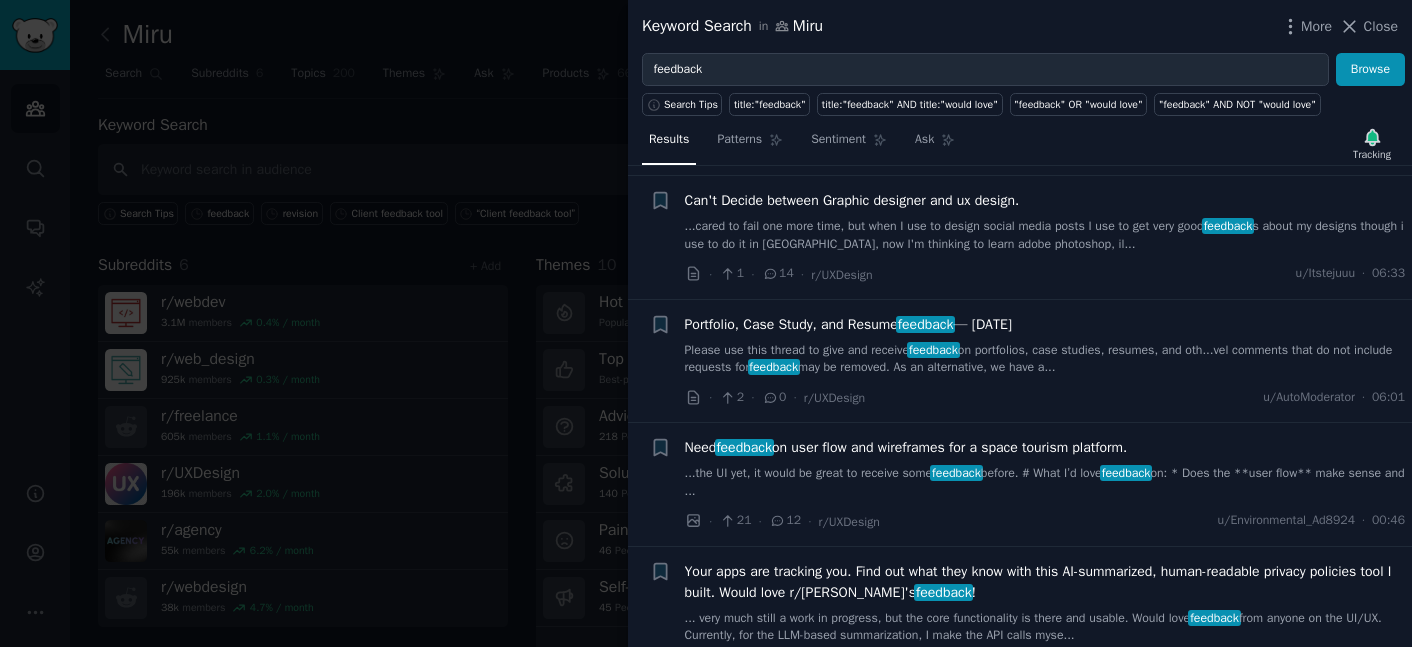 type 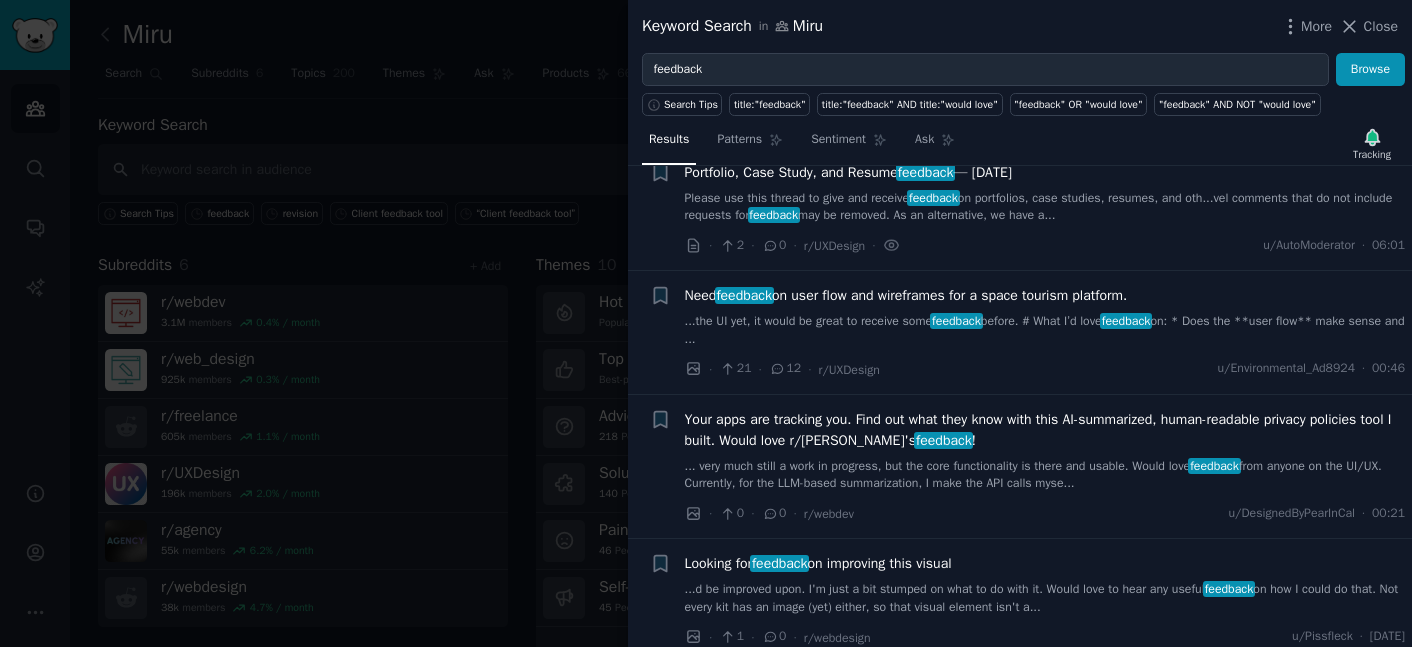 scroll, scrollTop: 567, scrollLeft: 0, axis: vertical 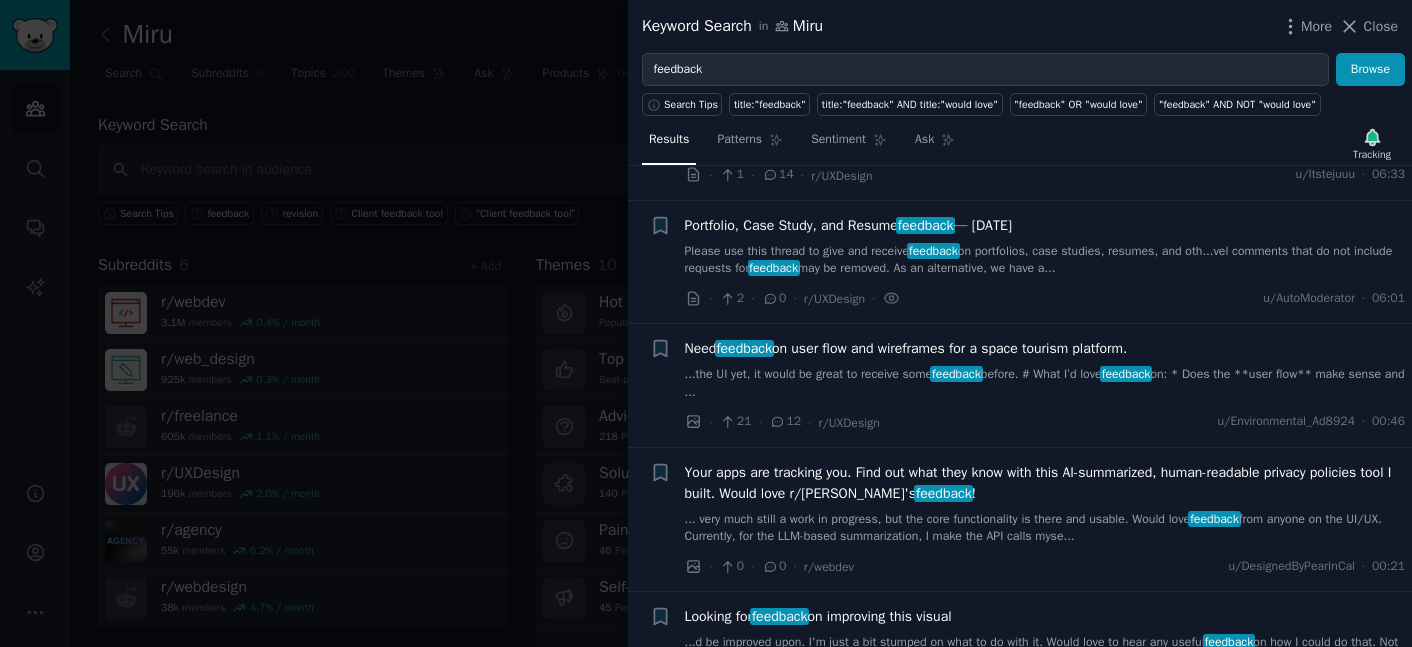 click on "Portfolio, Case Study, and Resume  feedback  — [DATE]" at bounding box center (849, 225) 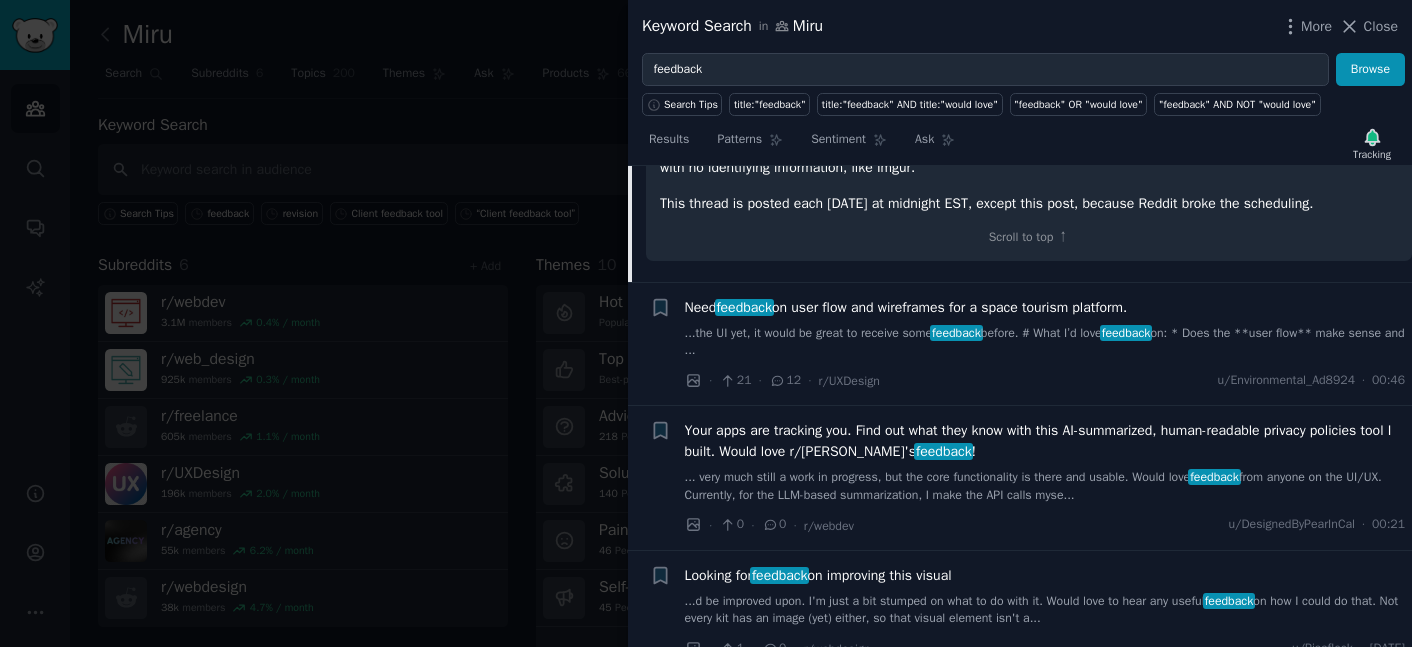 scroll, scrollTop: 1148, scrollLeft: 0, axis: vertical 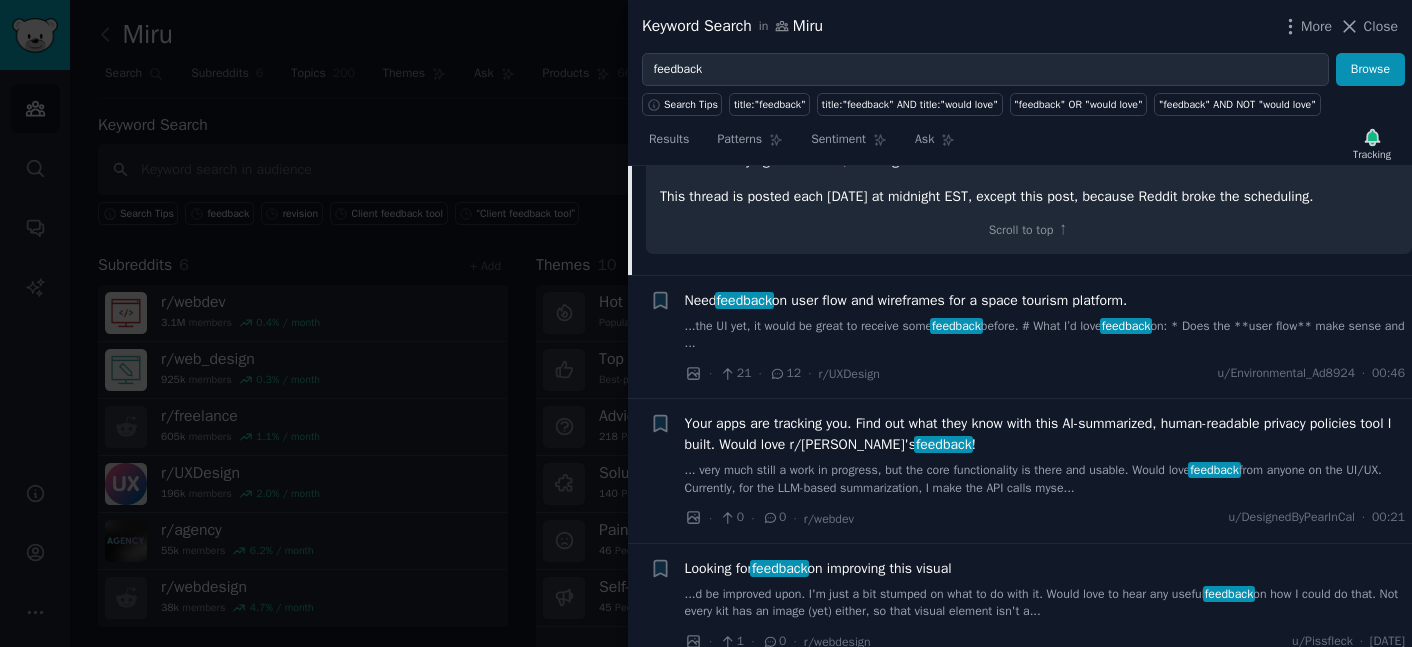click on "Need  feedback  on user flow and wireframes for a space tourism platform." at bounding box center [906, 300] 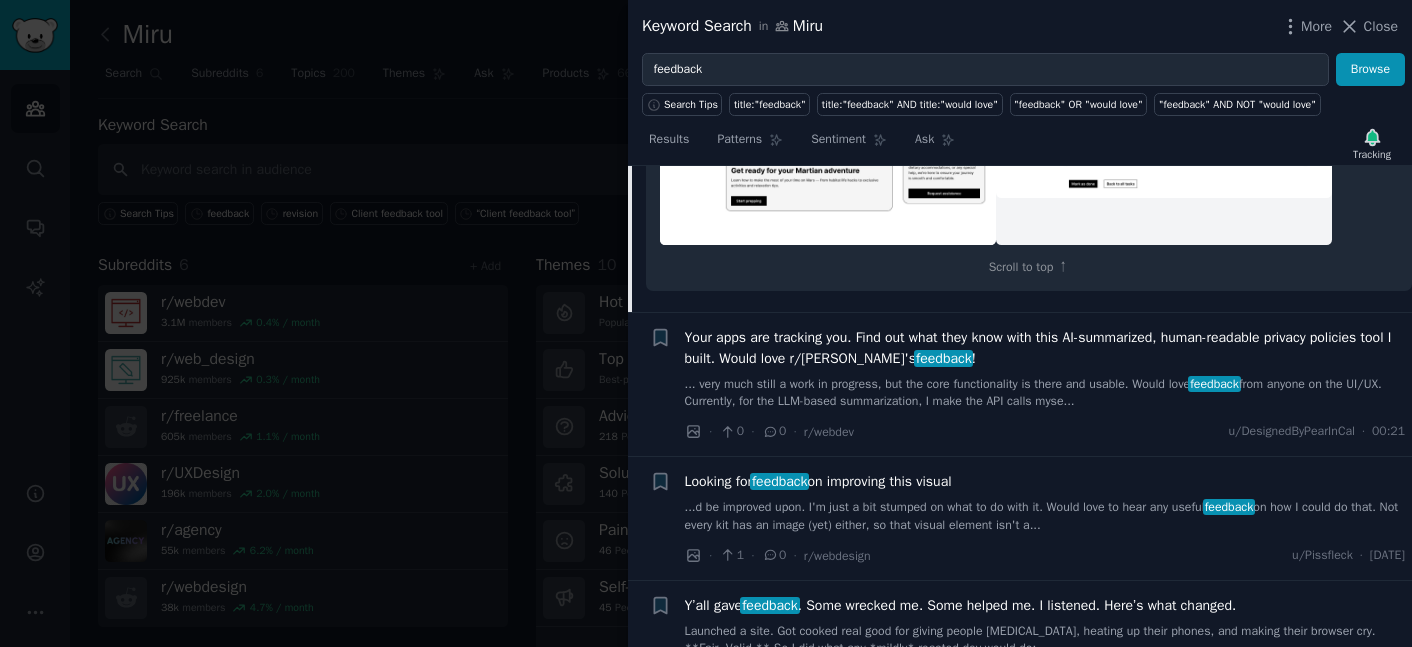 scroll, scrollTop: 2896, scrollLeft: 0, axis: vertical 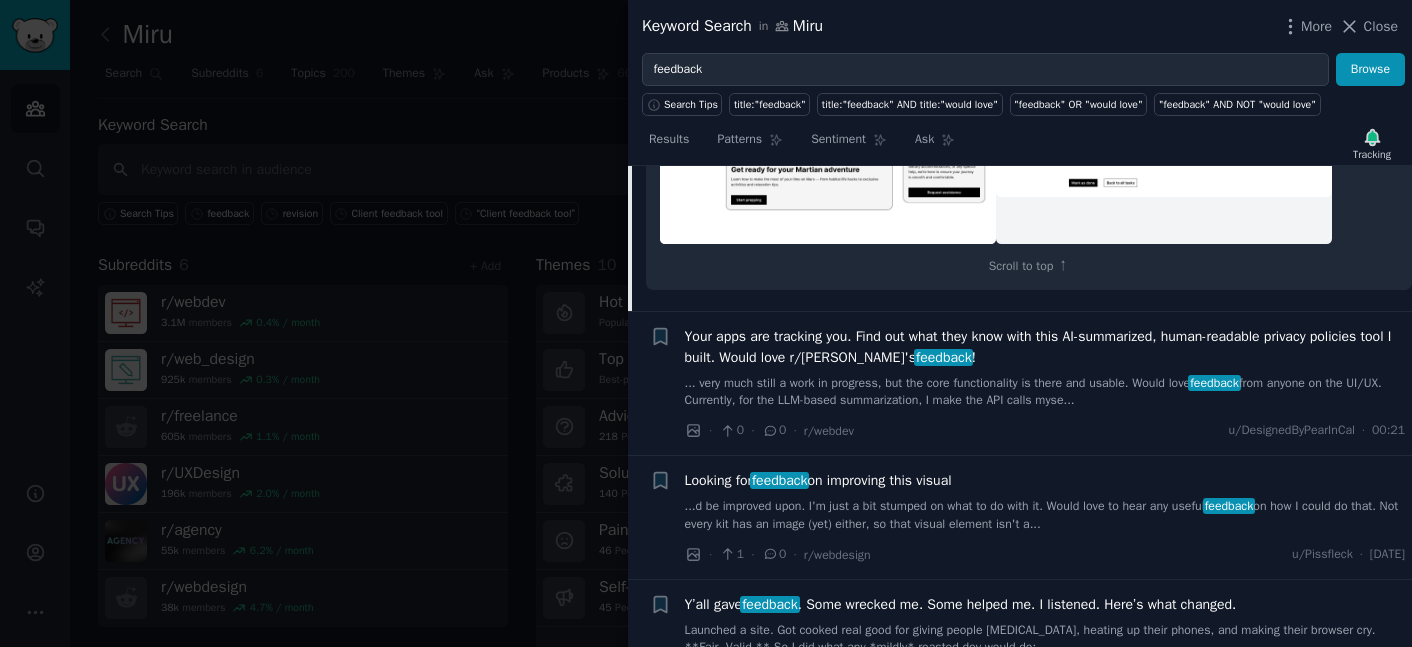 click on "Your apps are tracking you. Find out what they know with this AI-summarized, human-readable privacy policies tool I built. Would love r/webdev's  feedback !" at bounding box center [1045, 347] 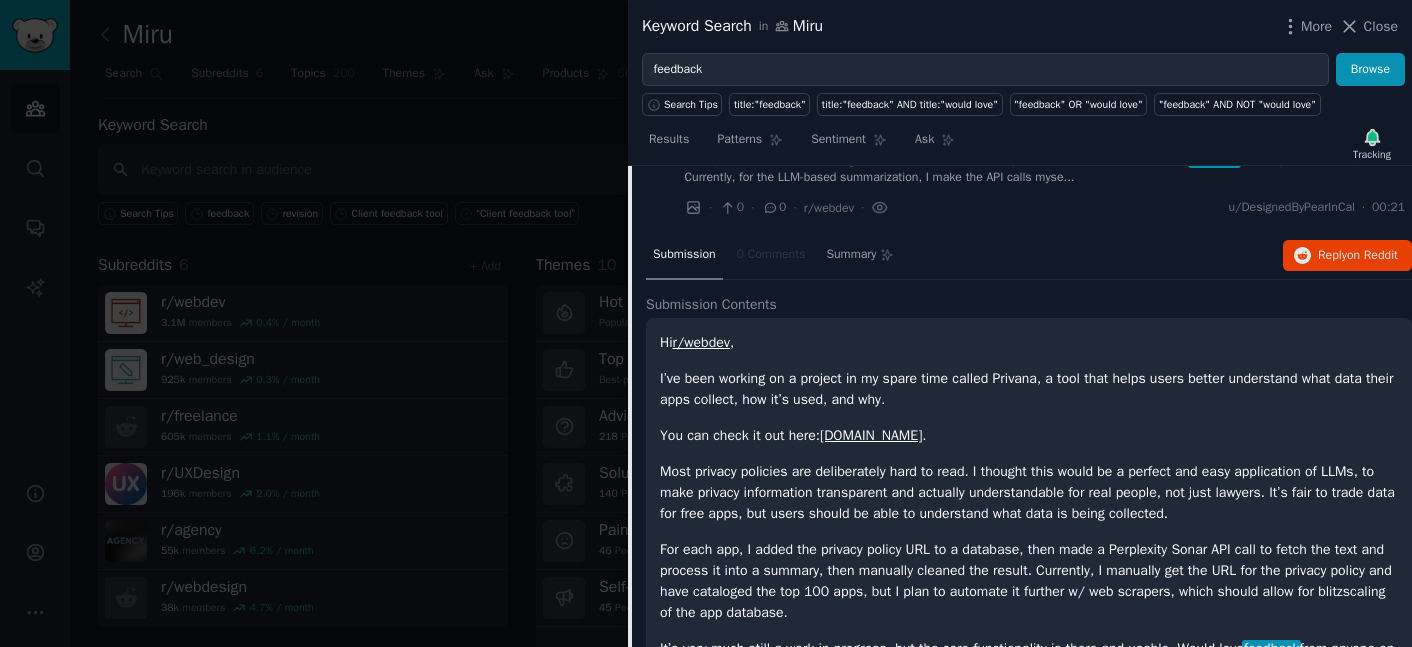 scroll, scrollTop: 855, scrollLeft: 0, axis: vertical 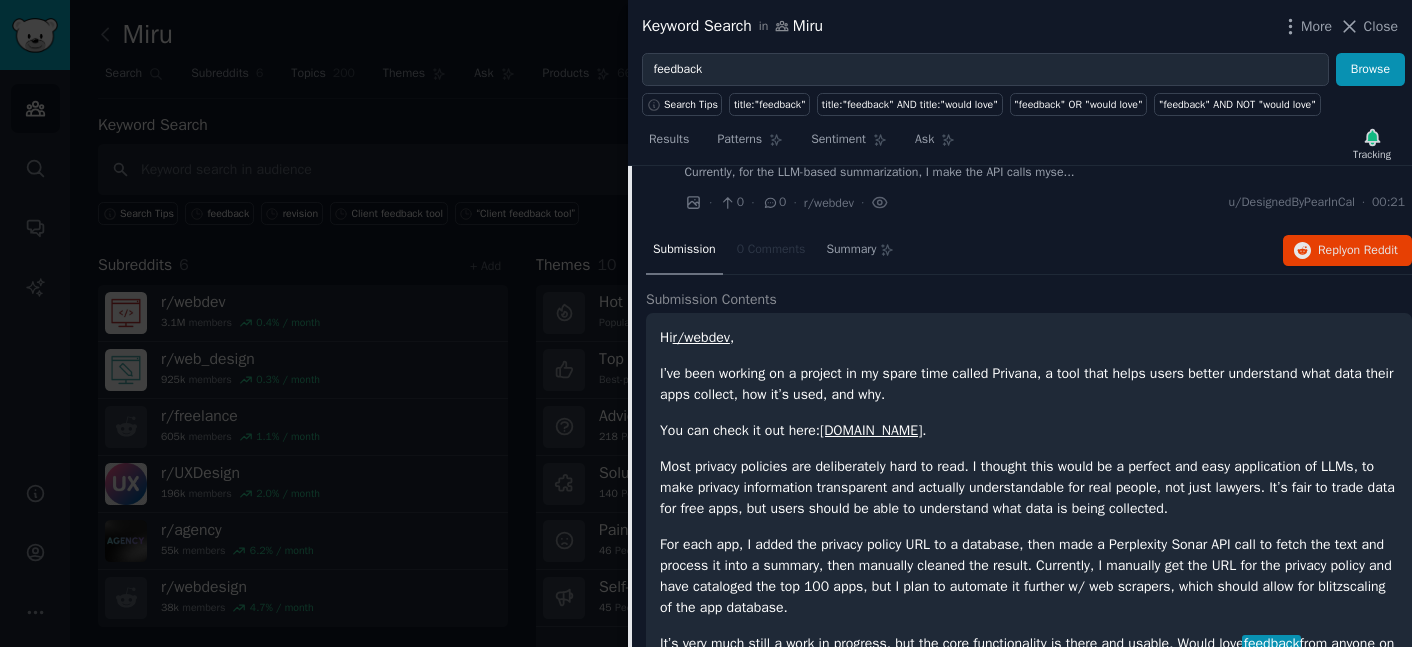 click on "I’ve been working on a project in my spare time called Privana, a tool that helps users better understand what data their apps collect, how it’s used, and why." at bounding box center (1029, 384) 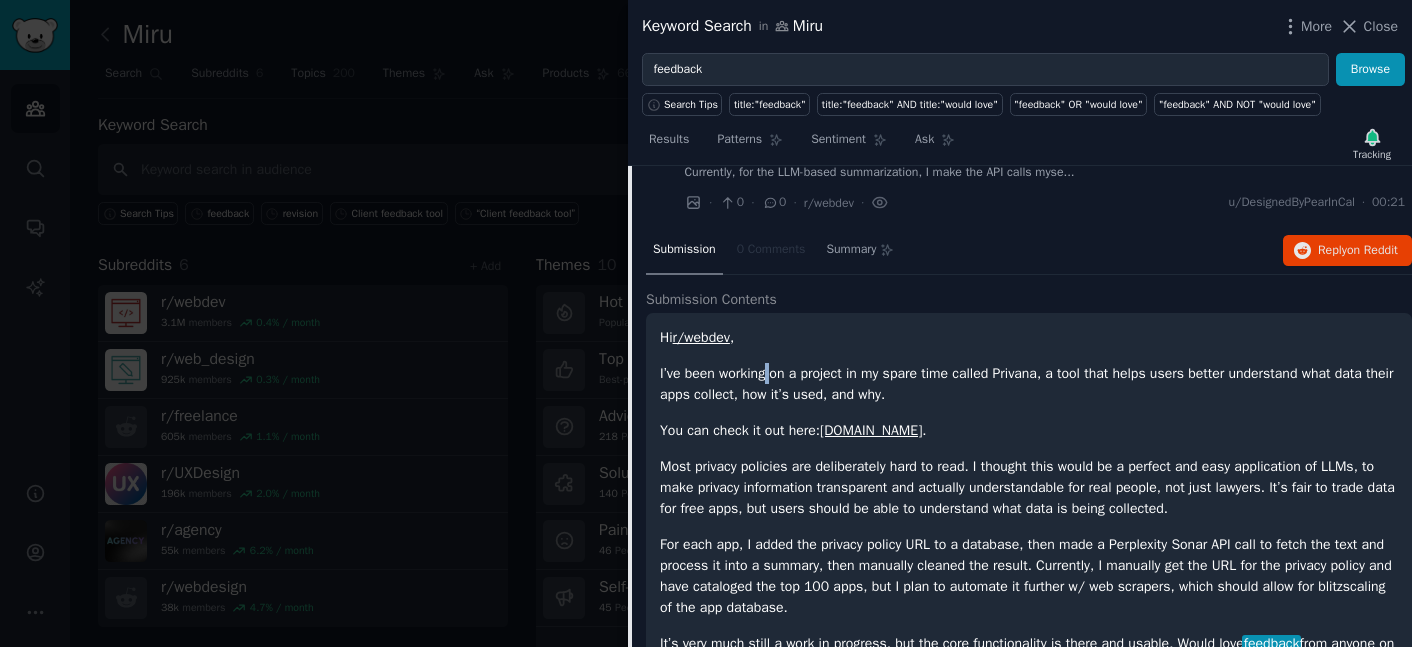 click on "I’ve been working on a project in my spare time called Privana, a tool that helps users better understand what data their apps collect, how it’s used, and why." at bounding box center [1029, 384] 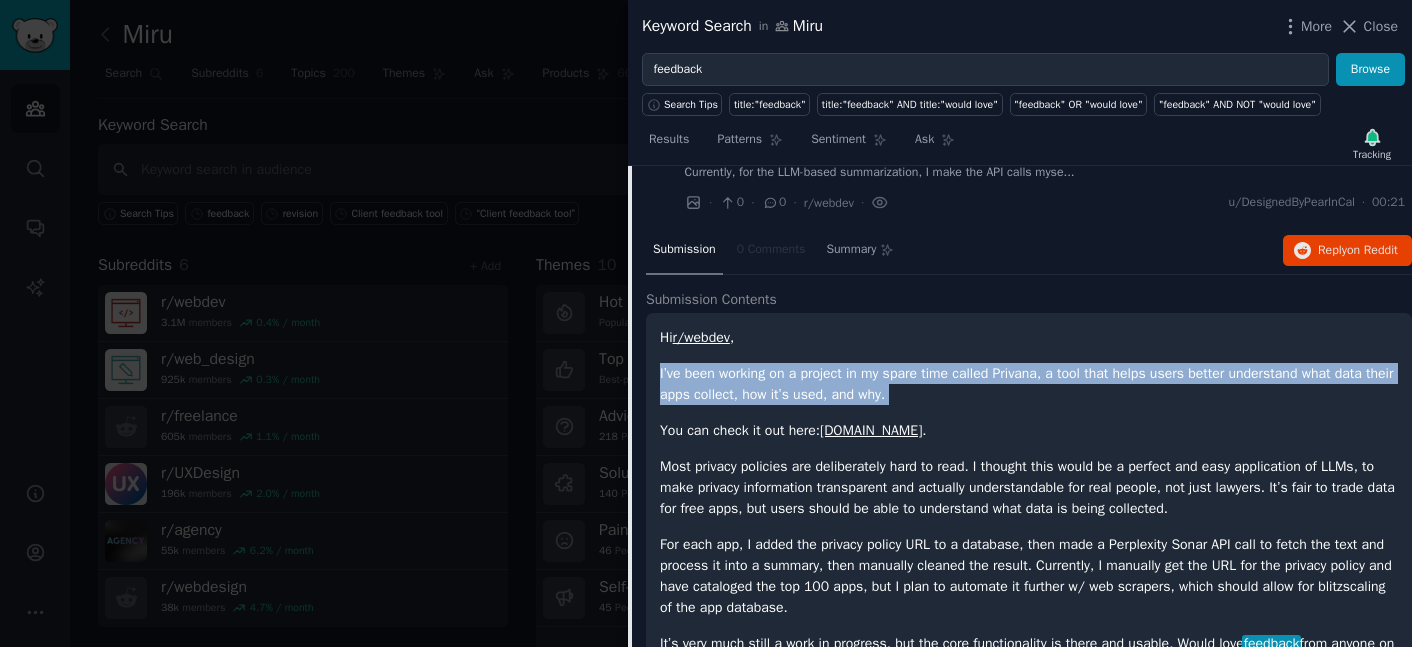 click on "I’ve been working on a project in my spare time called Privana, a tool that helps users better understand what data their apps collect, how it’s used, and why." at bounding box center (1029, 384) 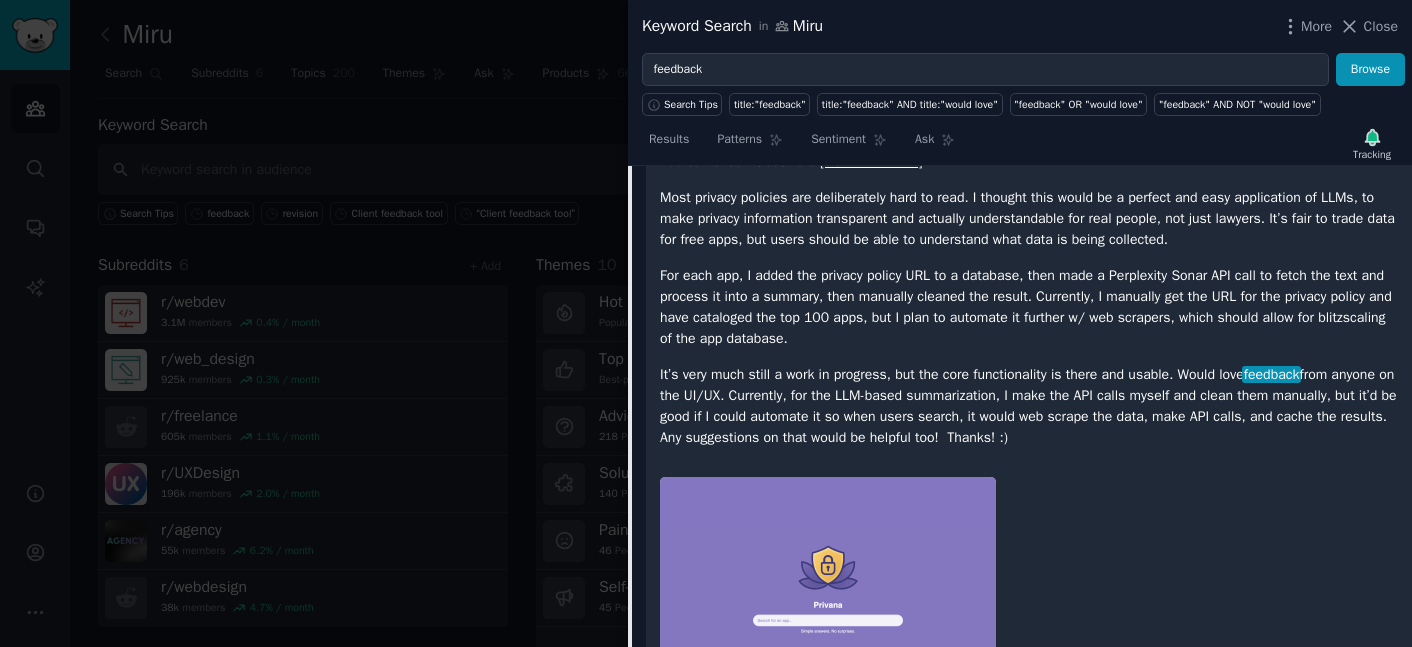 scroll, scrollTop: 1125, scrollLeft: 0, axis: vertical 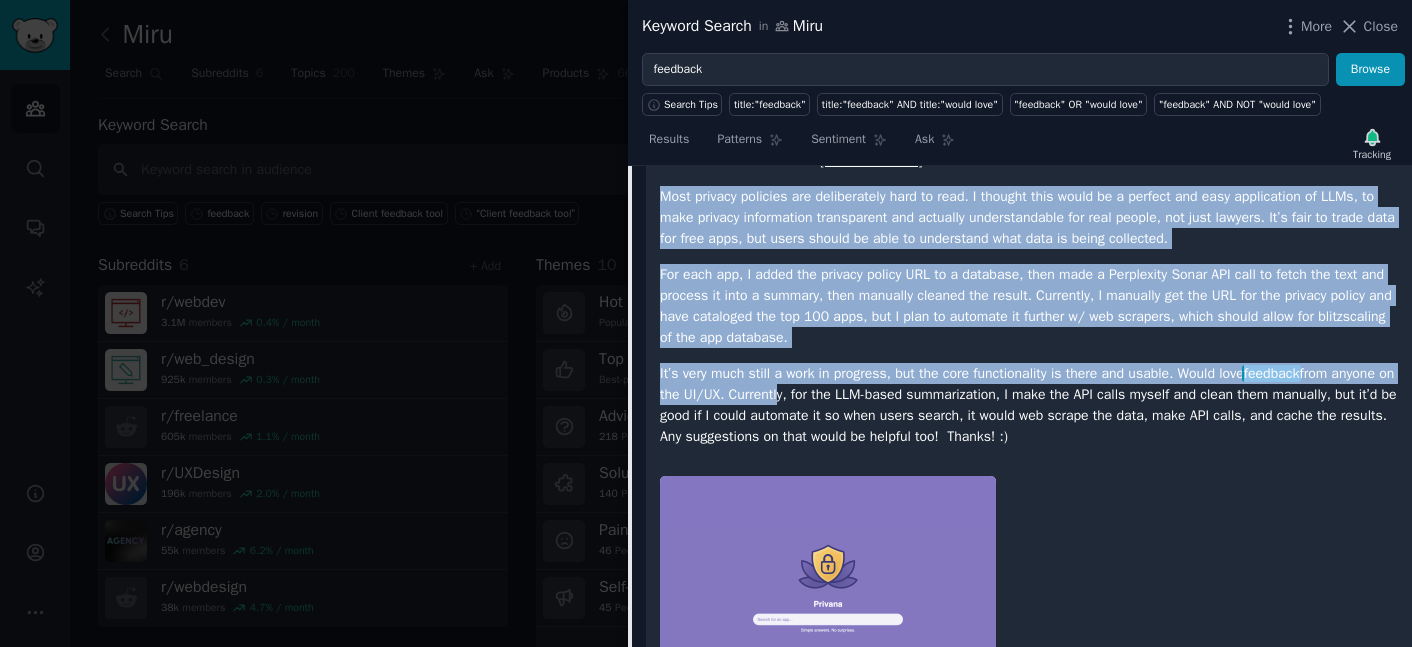 drag, startPoint x: 661, startPoint y: 236, endPoint x: 848, endPoint y: 436, distance: 273.8047 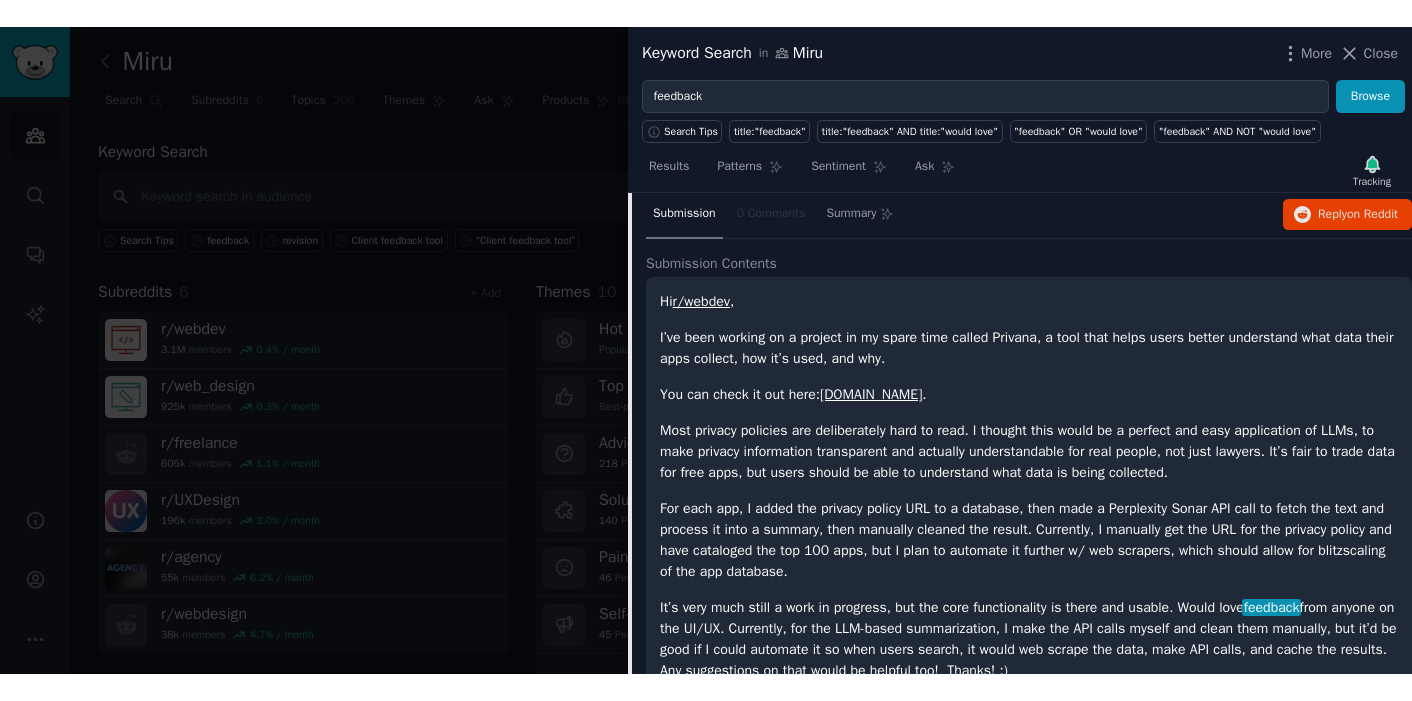 scroll, scrollTop: 917, scrollLeft: 0, axis: vertical 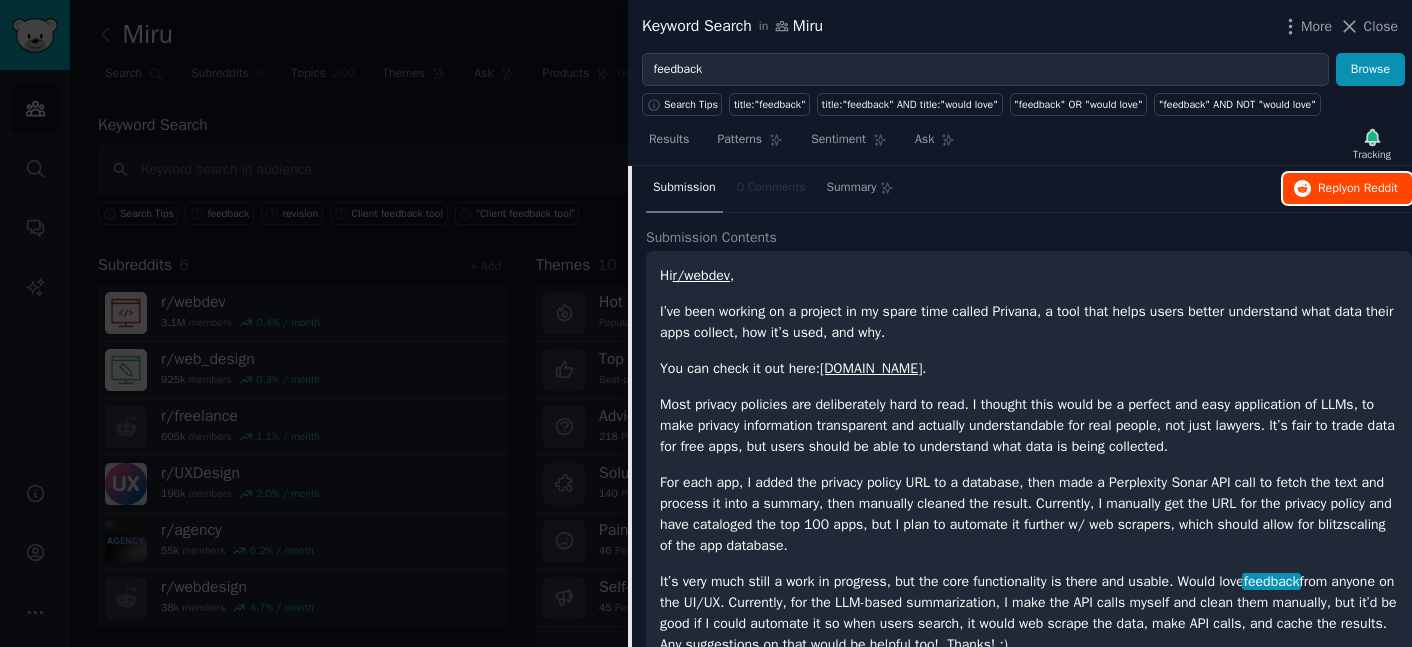 click on "Reply  on Reddit" at bounding box center (1358, 189) 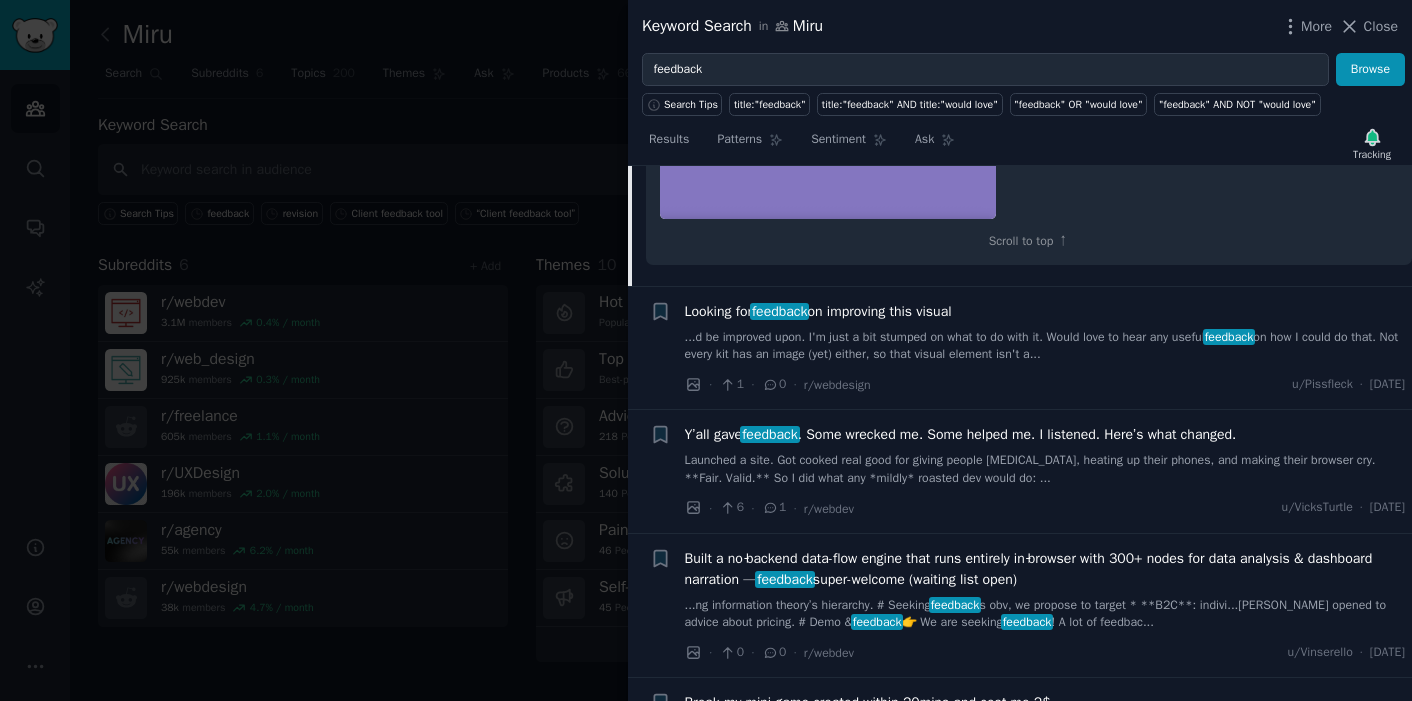 scroll, scrollTop: 1611, scrollLeft: 0, axis: vertical 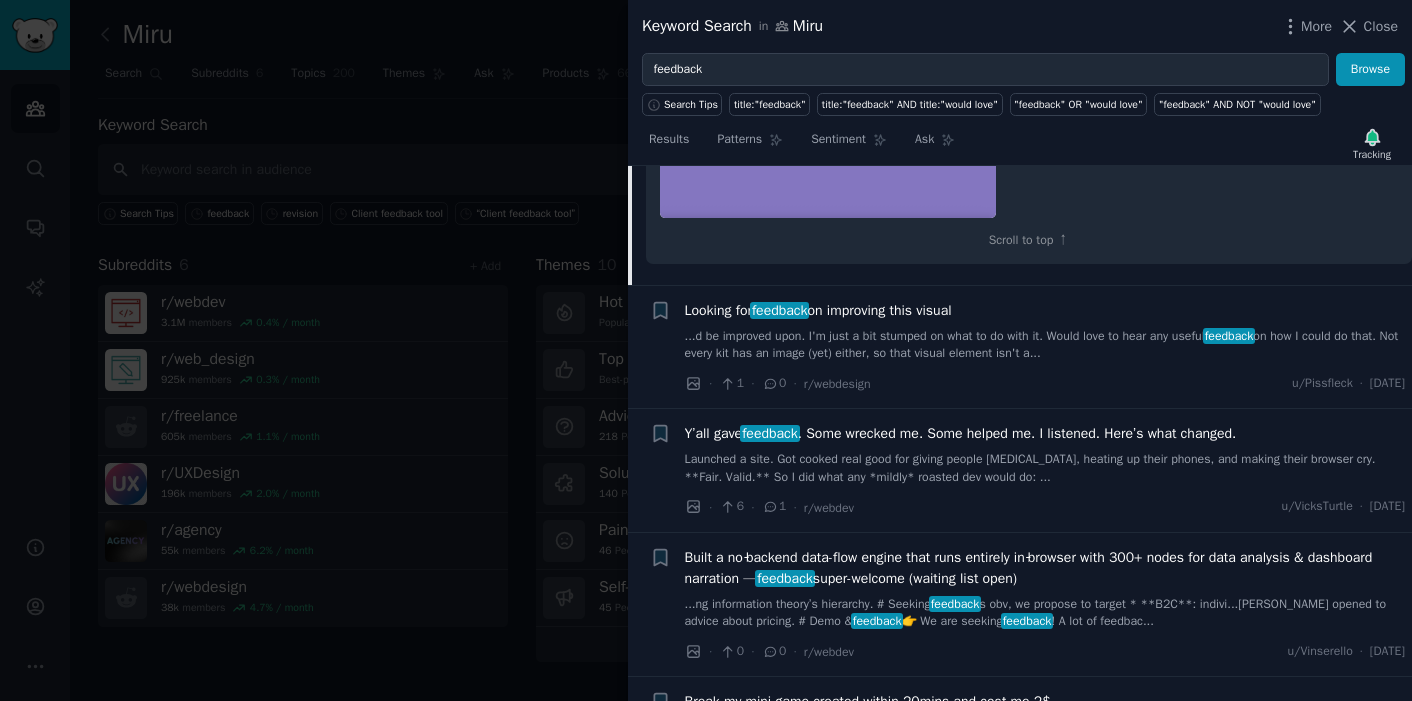 click on "Looking for  feedback  on improving this visual" at bounding box center [818, 310] 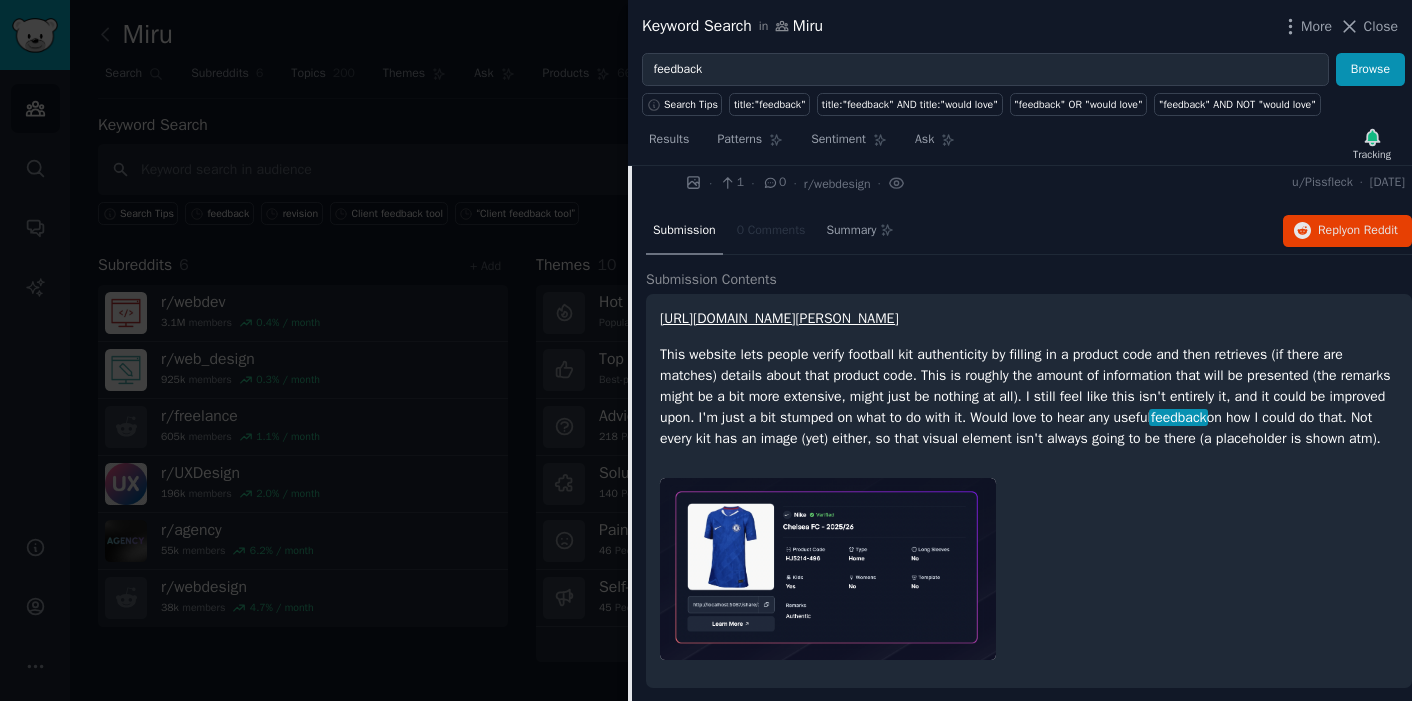 scroll, scrollTop: 989, scrollLeft: 0, axis: vertical 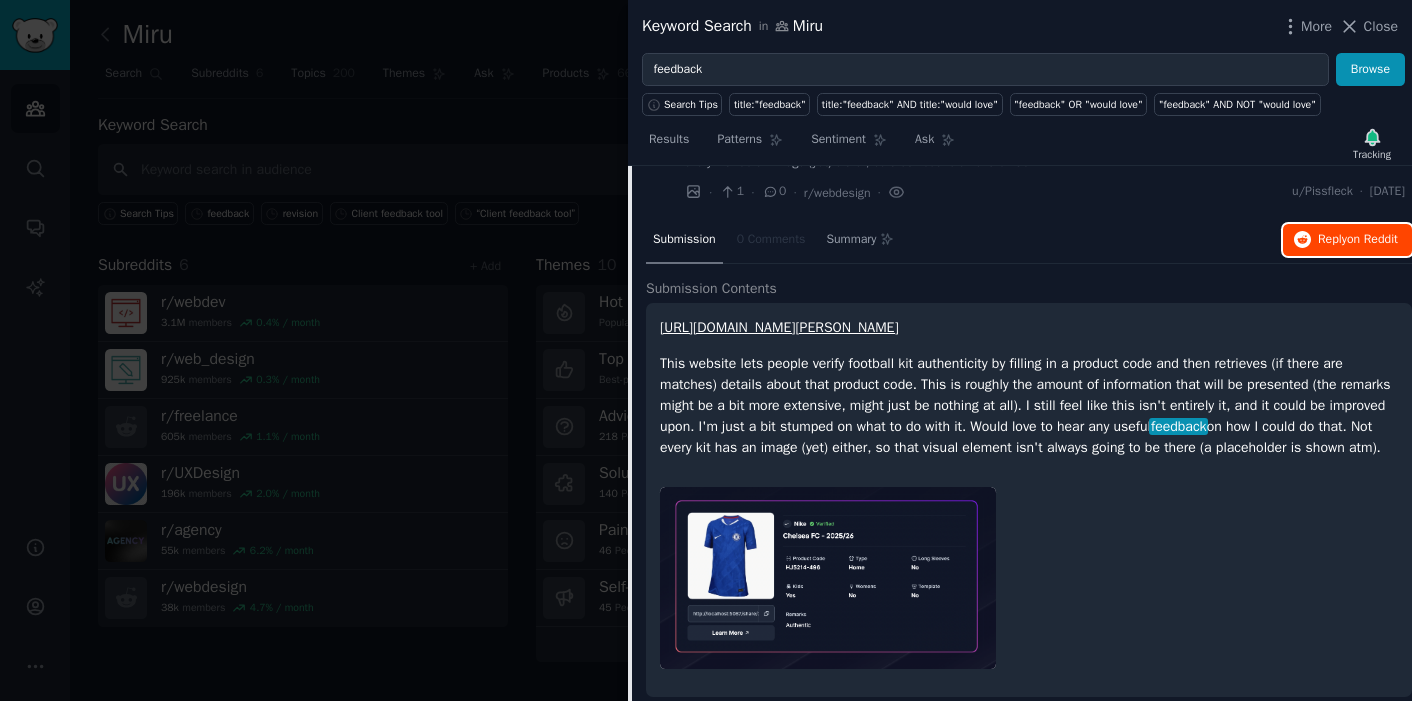 click on "Reply  on Reddit" at bounding box center (1358, 240) 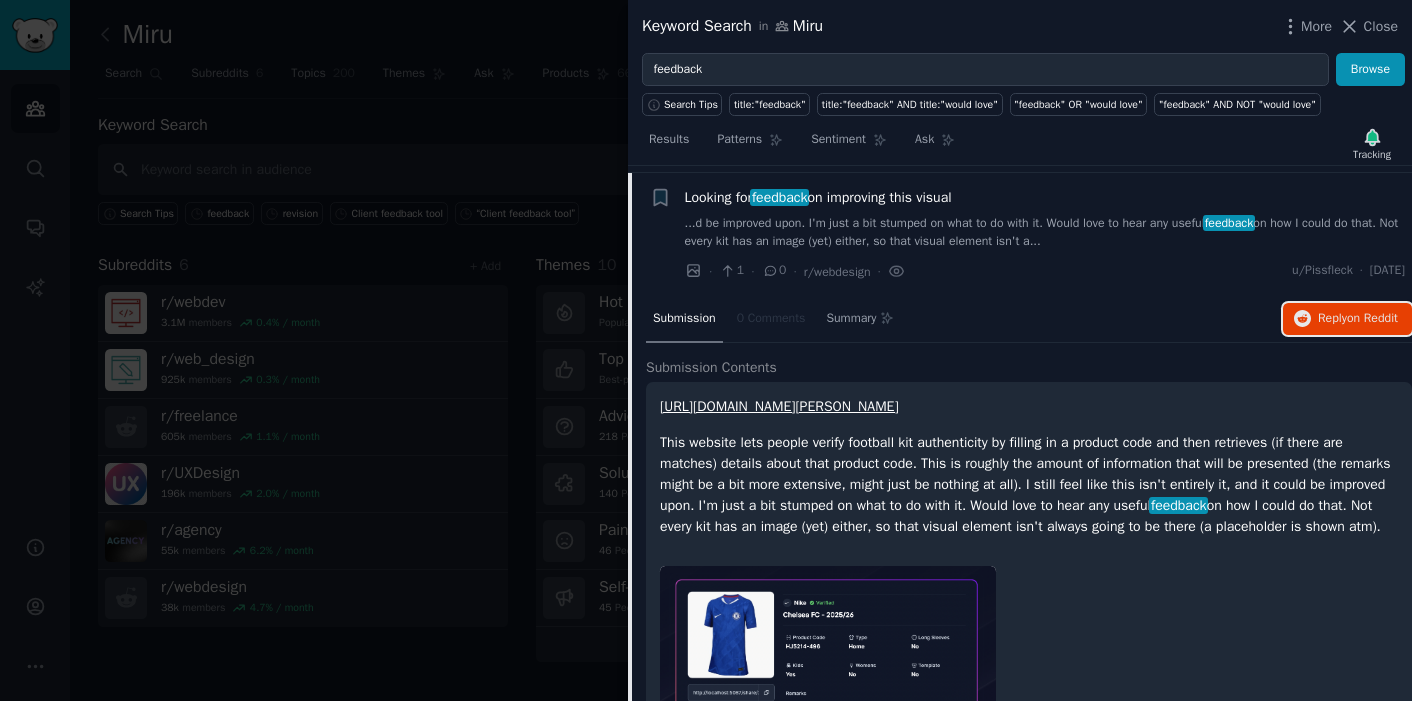 scroll, scrollTop: 924, scrollLeft: 0, axis: vertical 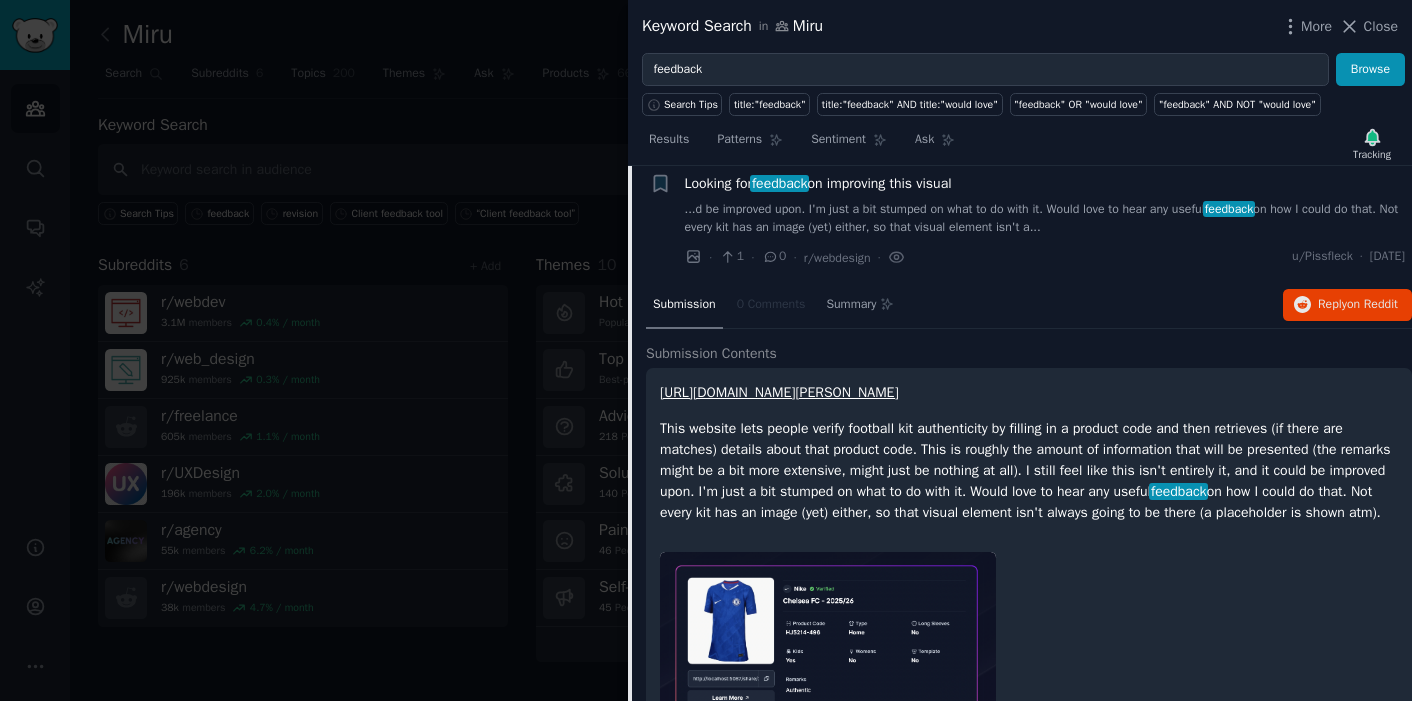click on "...d be improved upon. I'm just a bit stumped on what to do with it. Would love to hear any useful  feedback  on how I could do that. Not every kit has an image (yet) either, so that visual element isn't a..." at bounding box center [1045, 218] 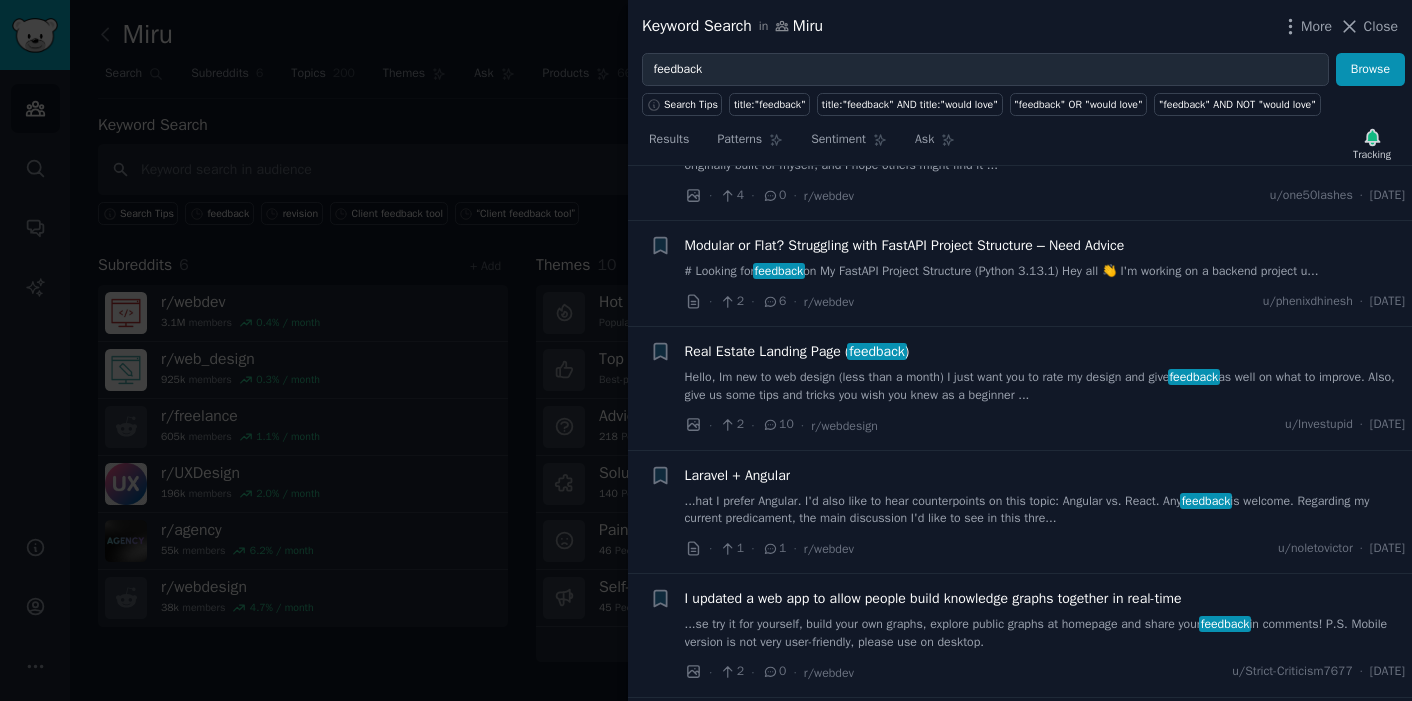 scroll, scrollTop: 1532, scrollLeft: 0, axis: vertical 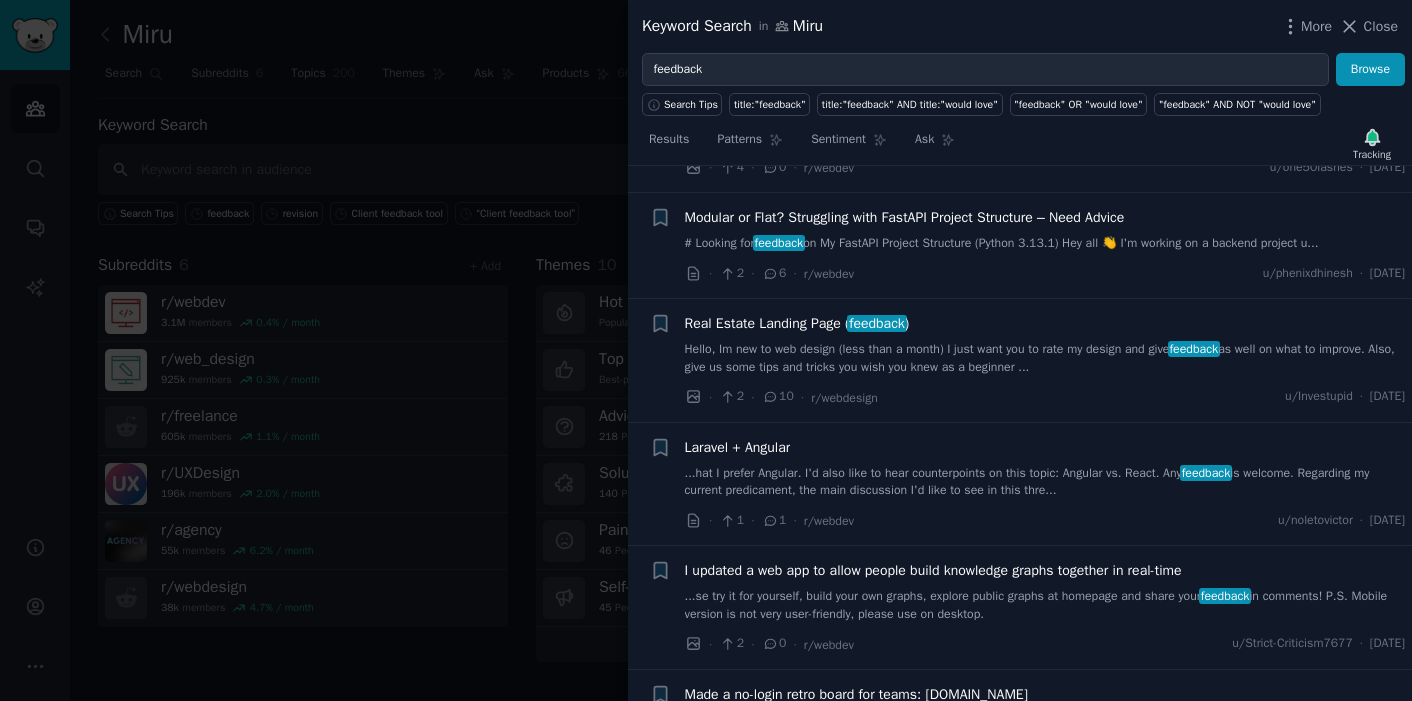 click on "Hello, Im new to web design (less than a month) I just want you  to rate my design and give  feedback  as well on what to improve. Also, give us some tips and tricks you wish you knew as a beginner ..." at bounding box center [1045, 358] 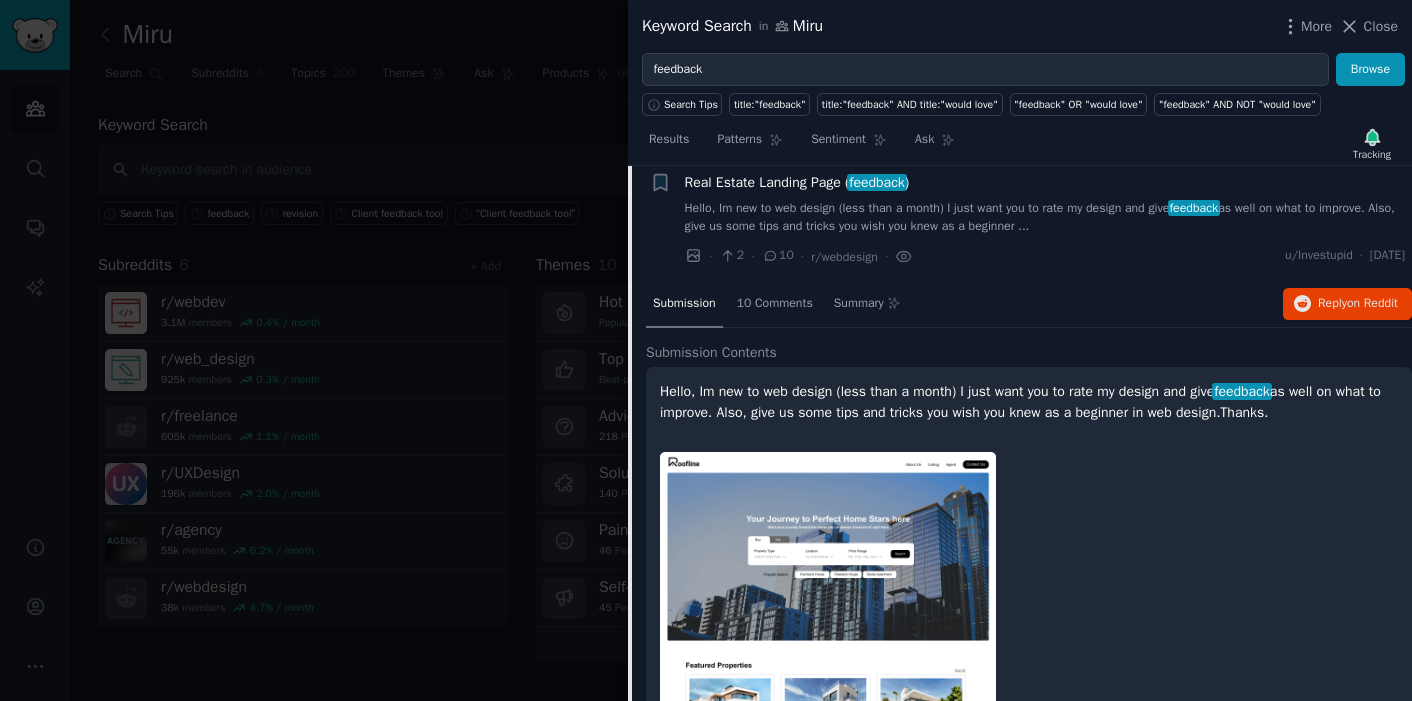 scroll, scrollTop: 1707, scrollLeft: 0, axis: vertical 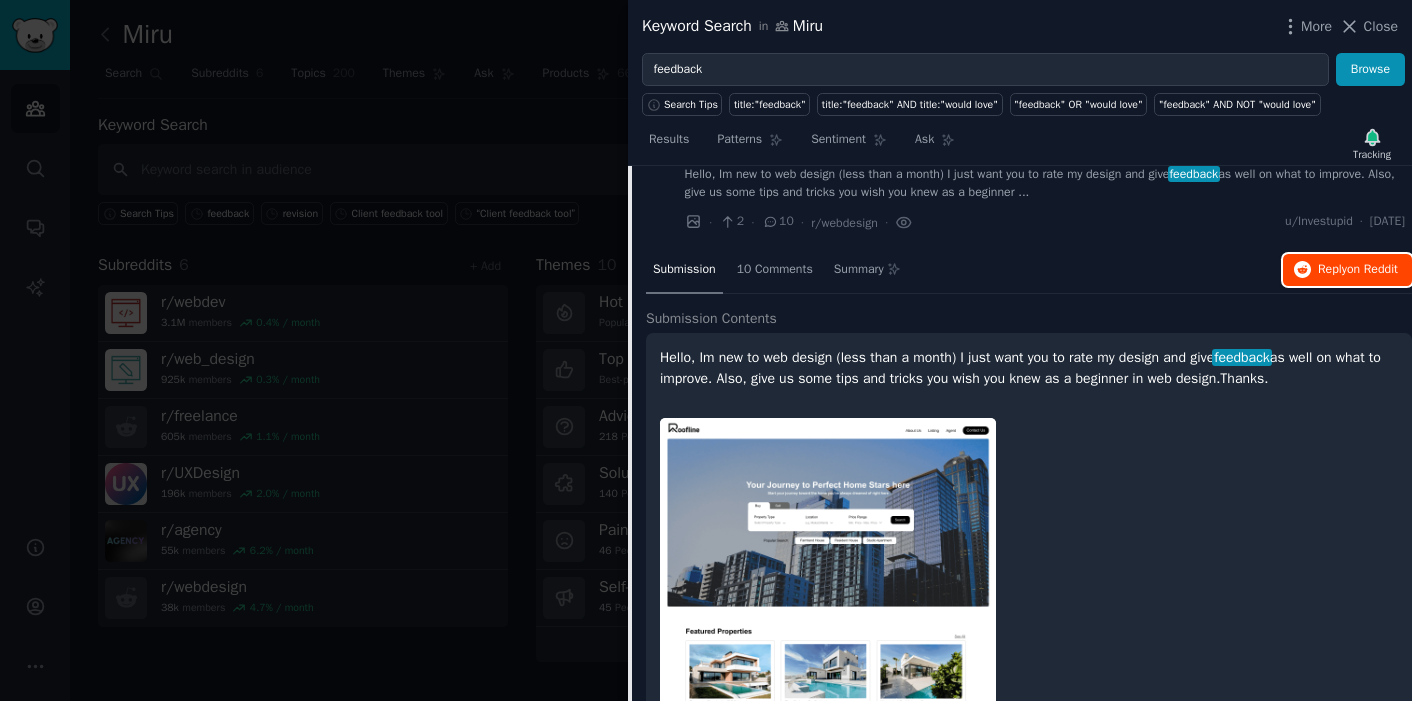 click on "Reply  on Reddit" at bounding box center [1347, 270] 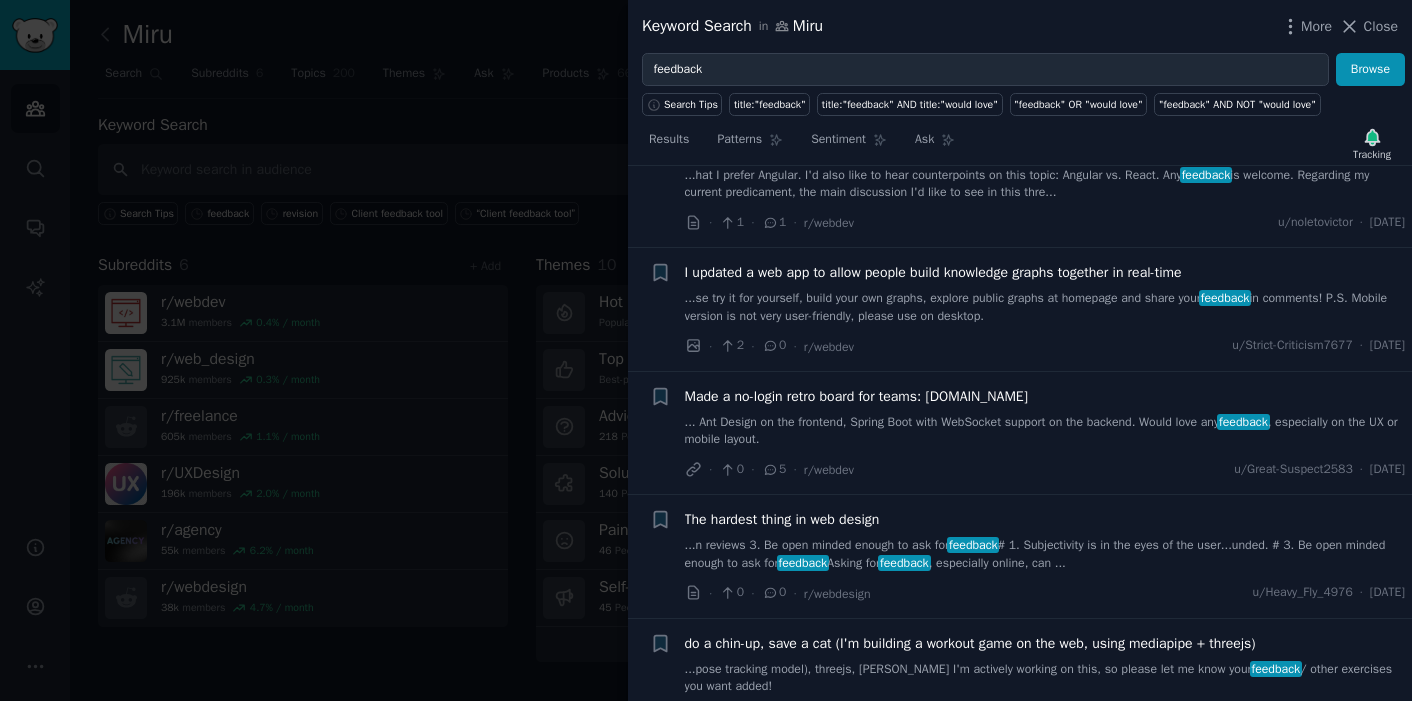 scroll, scrollTop: 3143, scrollLeft: 0, axis: vertical 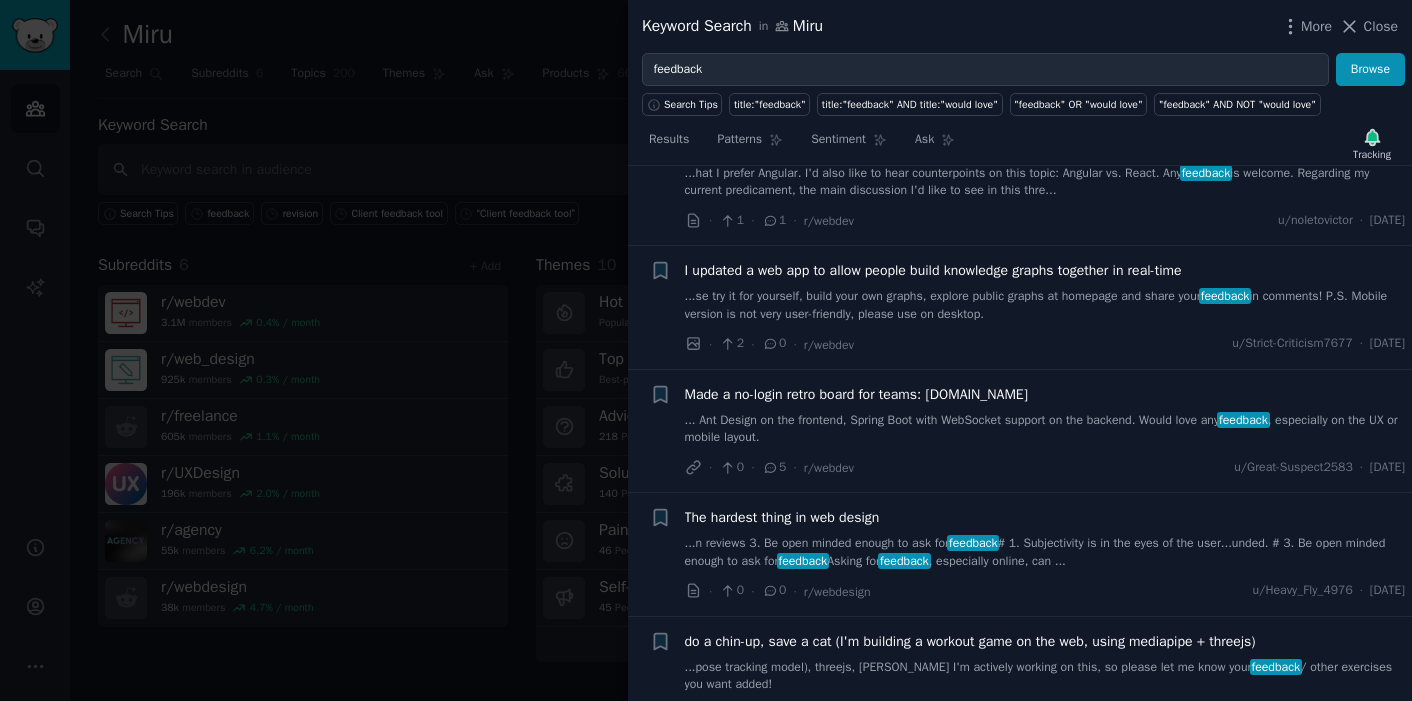click on "... Ant Design on the frontend, Spring Boot with WebSocket support on the backend.
Would love any  feedback , especially on the UX or mobile layout." at bounding box center (1045, 429) 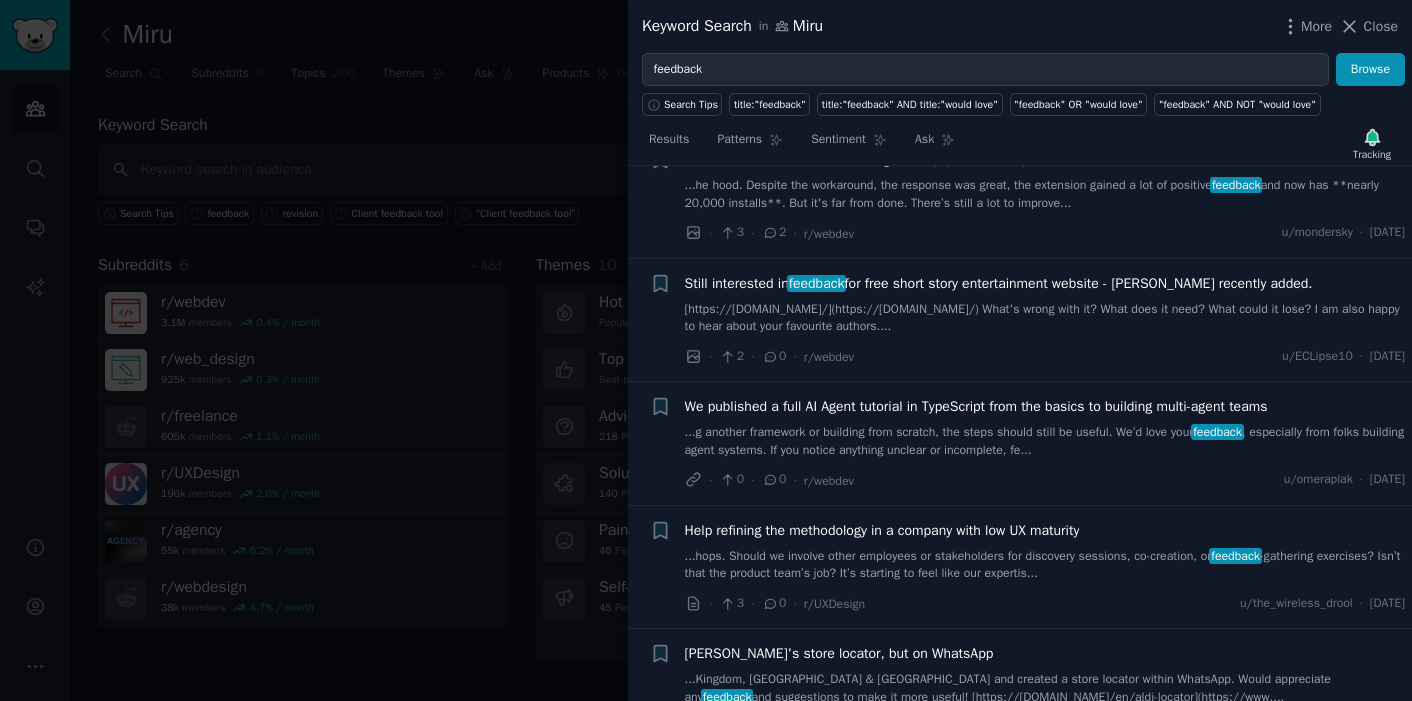scroll, scrollTop: 3528, scrollLeft: 0, axis: vertical 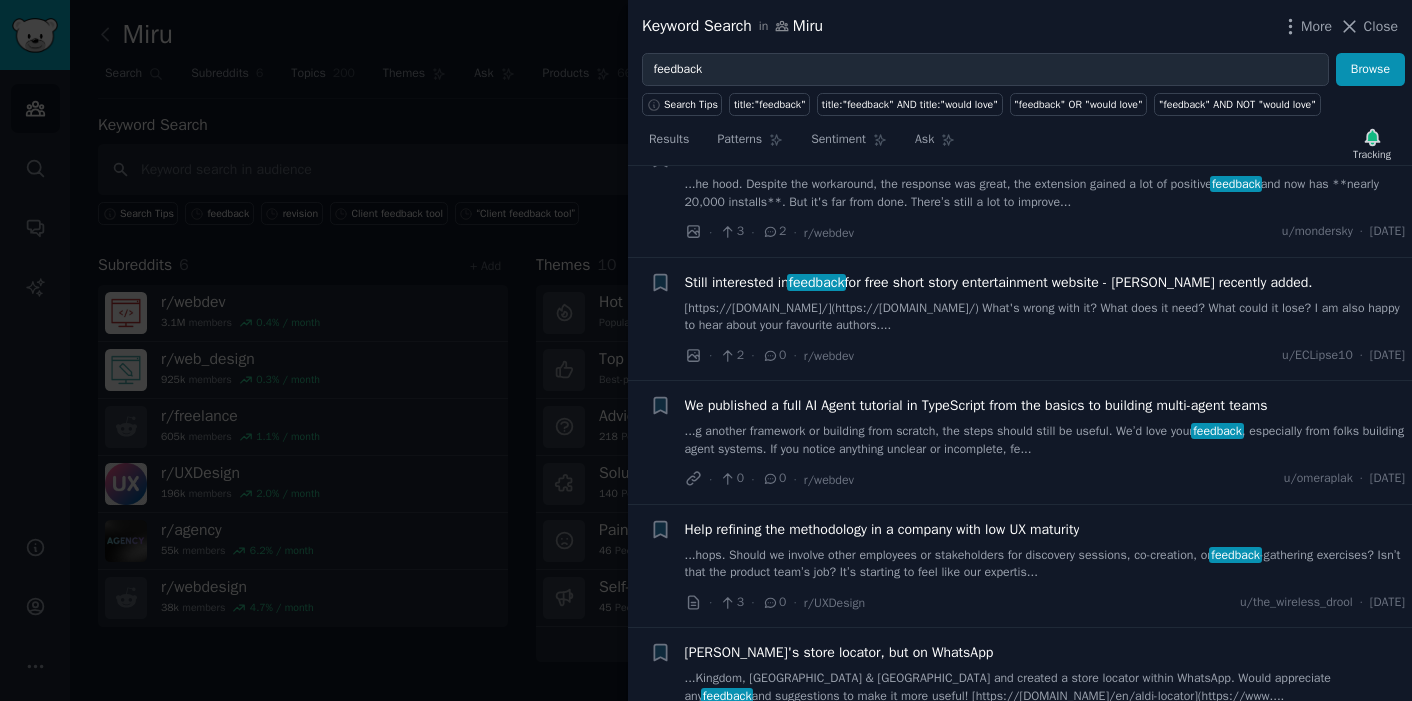 click on "[https://[DOMAIN_NAME]/](https://[DOMAIN_NAME]/)
What's wrong with it? What does it need? What could it lose?
I am also happy to hear about your favourite authors...." at bounding box center (1045, 317) 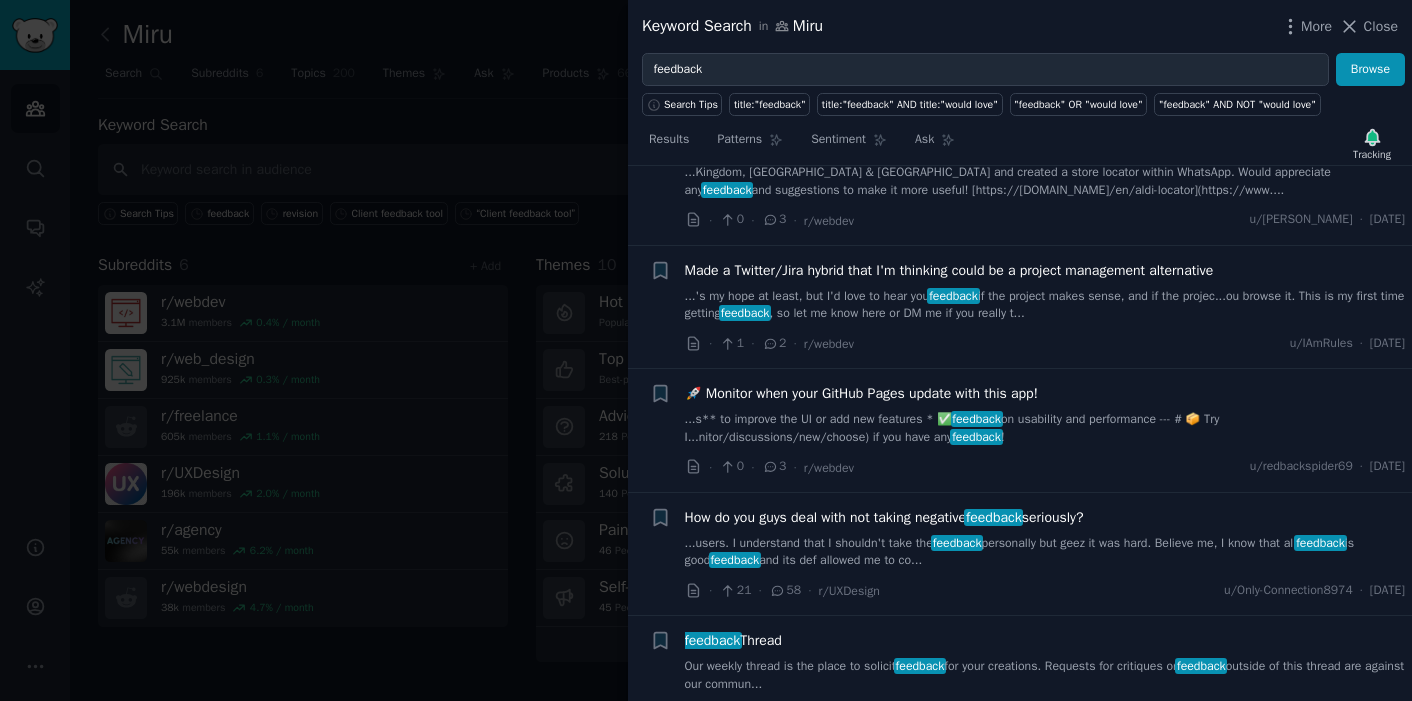 scroll, scrollTop: 3638, scrollLeft: 0, axis: vertical 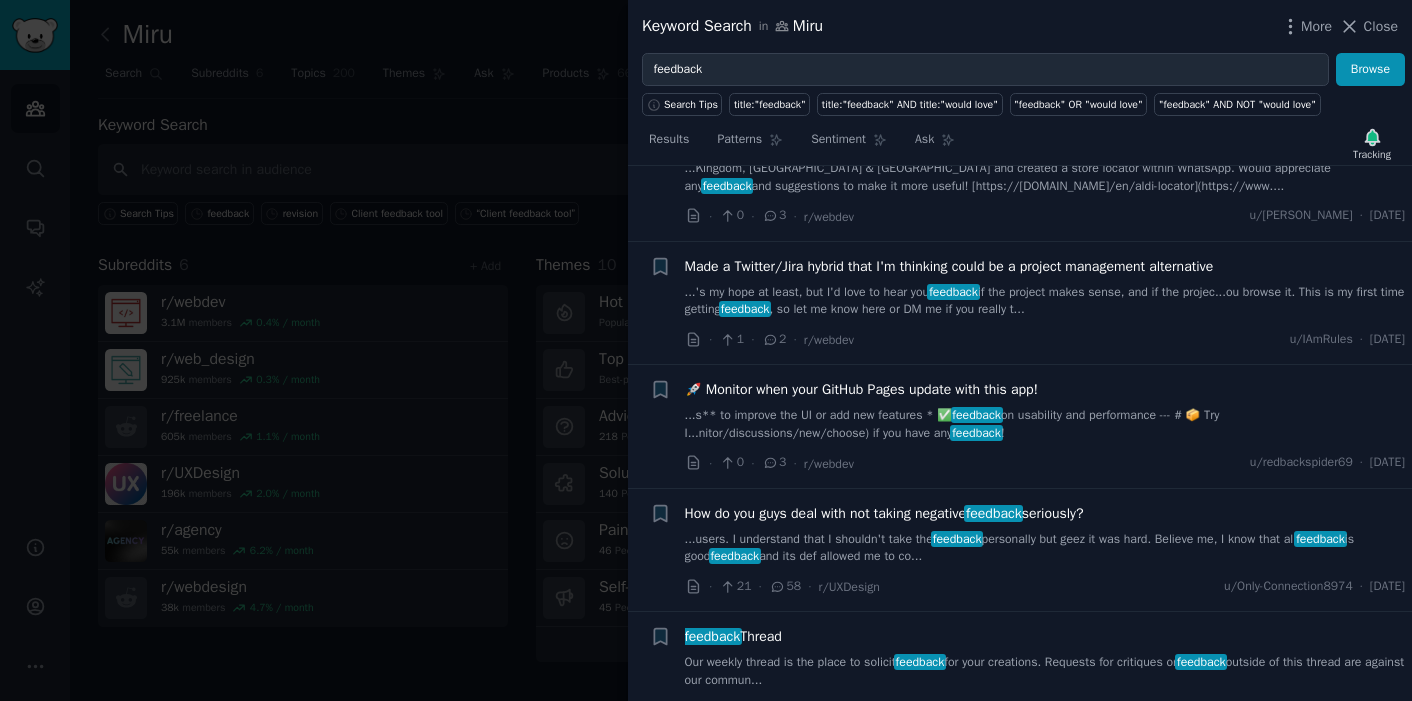 click on "...s** to improve the UI or add new features
* ✅  feedback  on usability and performance
---
# 📦 Try I...nitor/discussions/new/choose) if you have any  feedback !" at bounding box center [1045, 424] 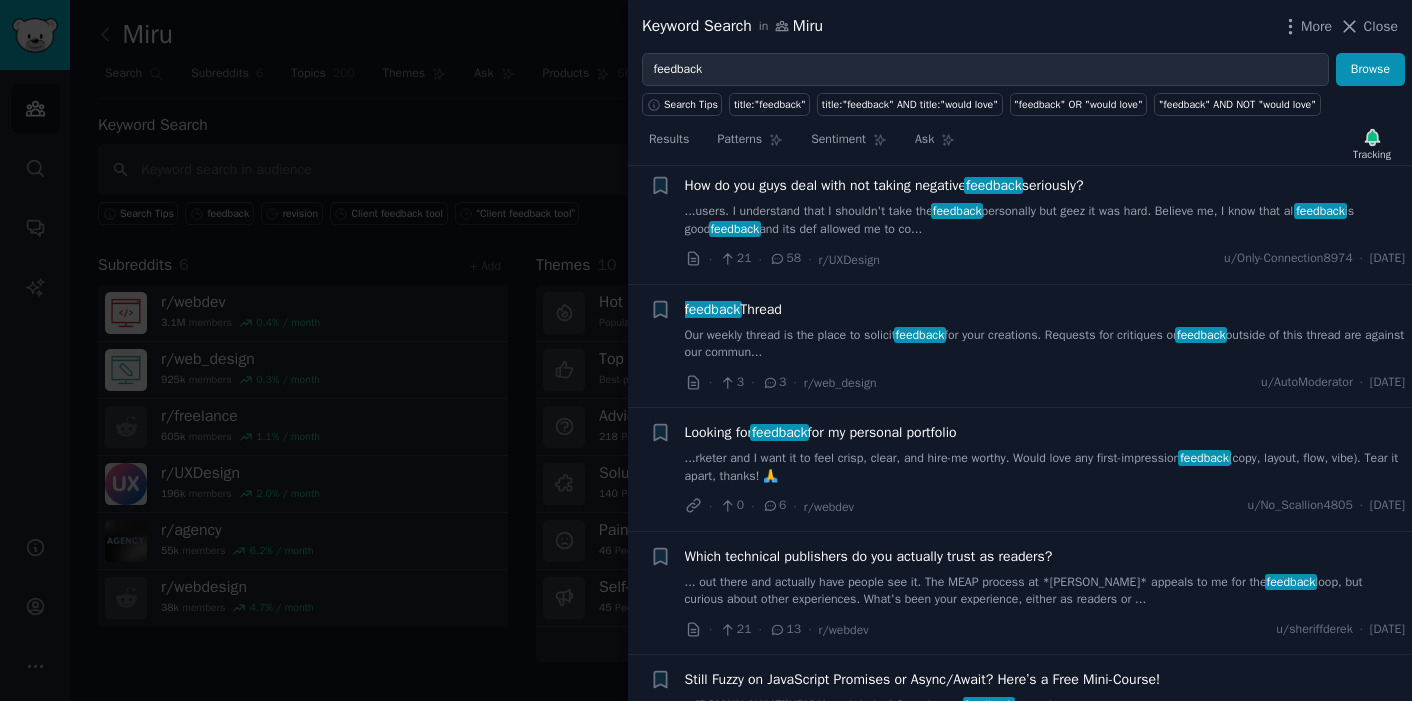 scroll, scrollTop: 4054, scrollLeft: 0, axis: vertical 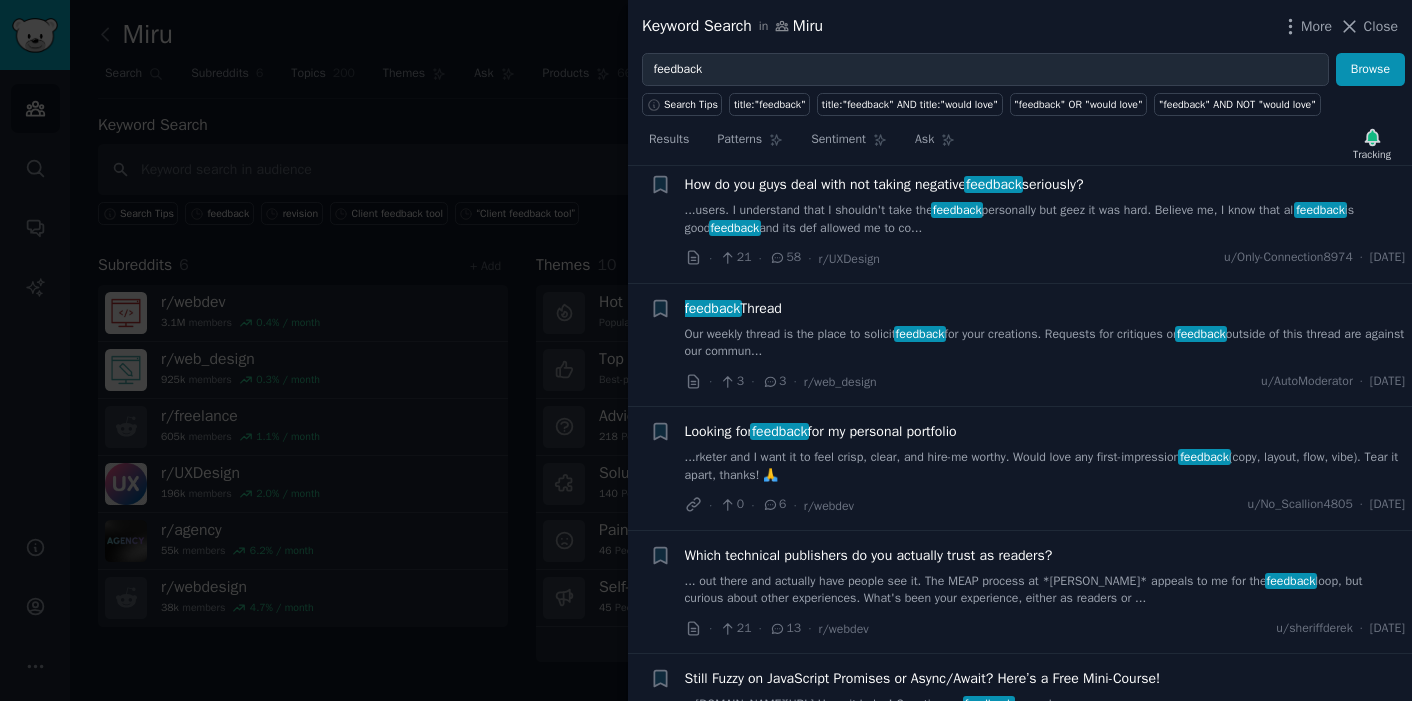click on "Looking for  feedback  for my personal portfolio" at bounding box center (821, 431) 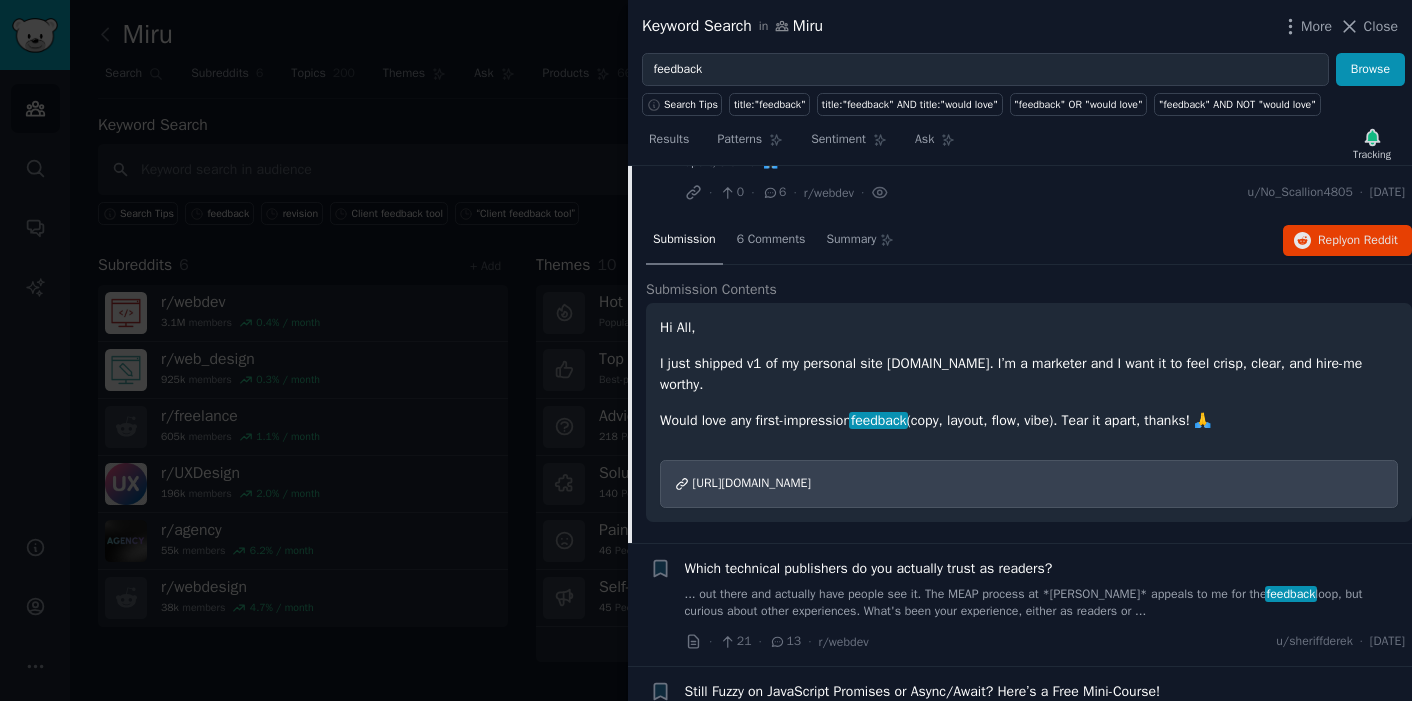 scroll, scrollTop: 3559, scrollLeft: 0, axis: vertical 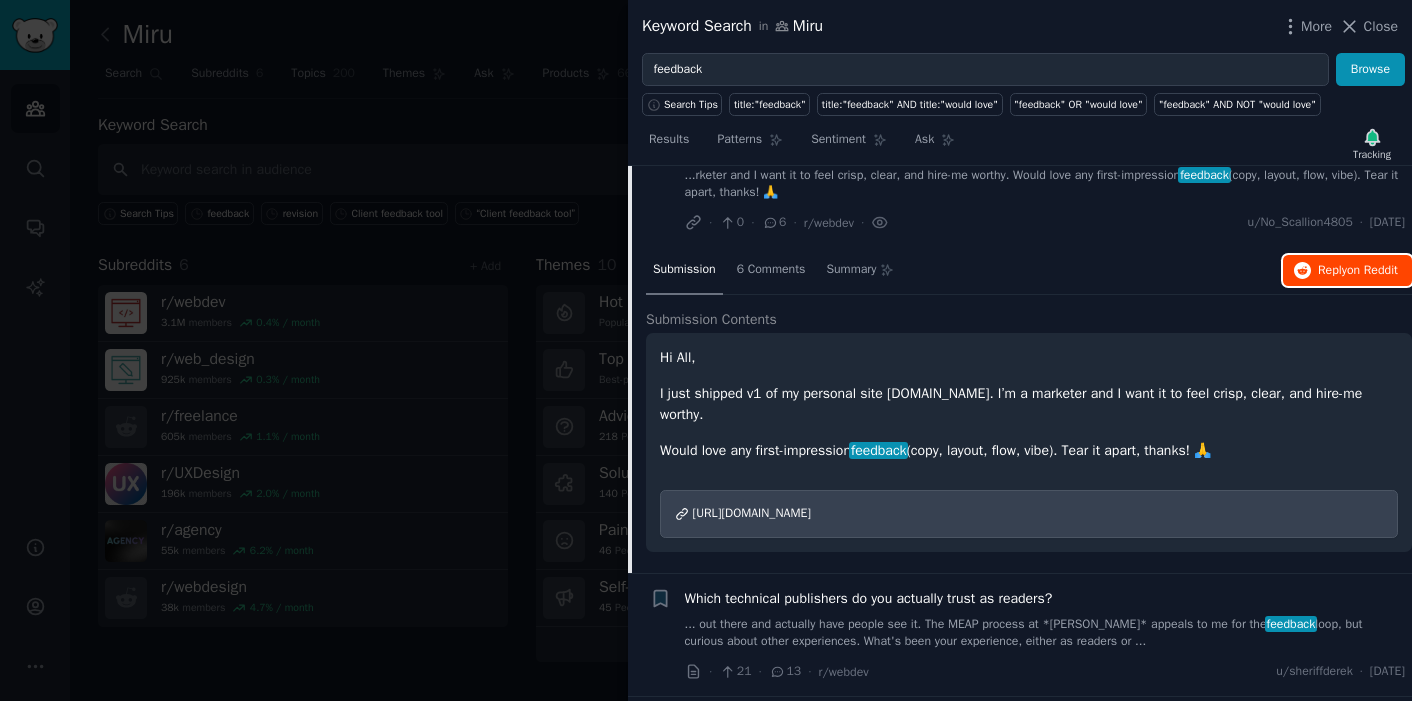 click on "Reply  on Reddit" at bounding box center (1358, 271) 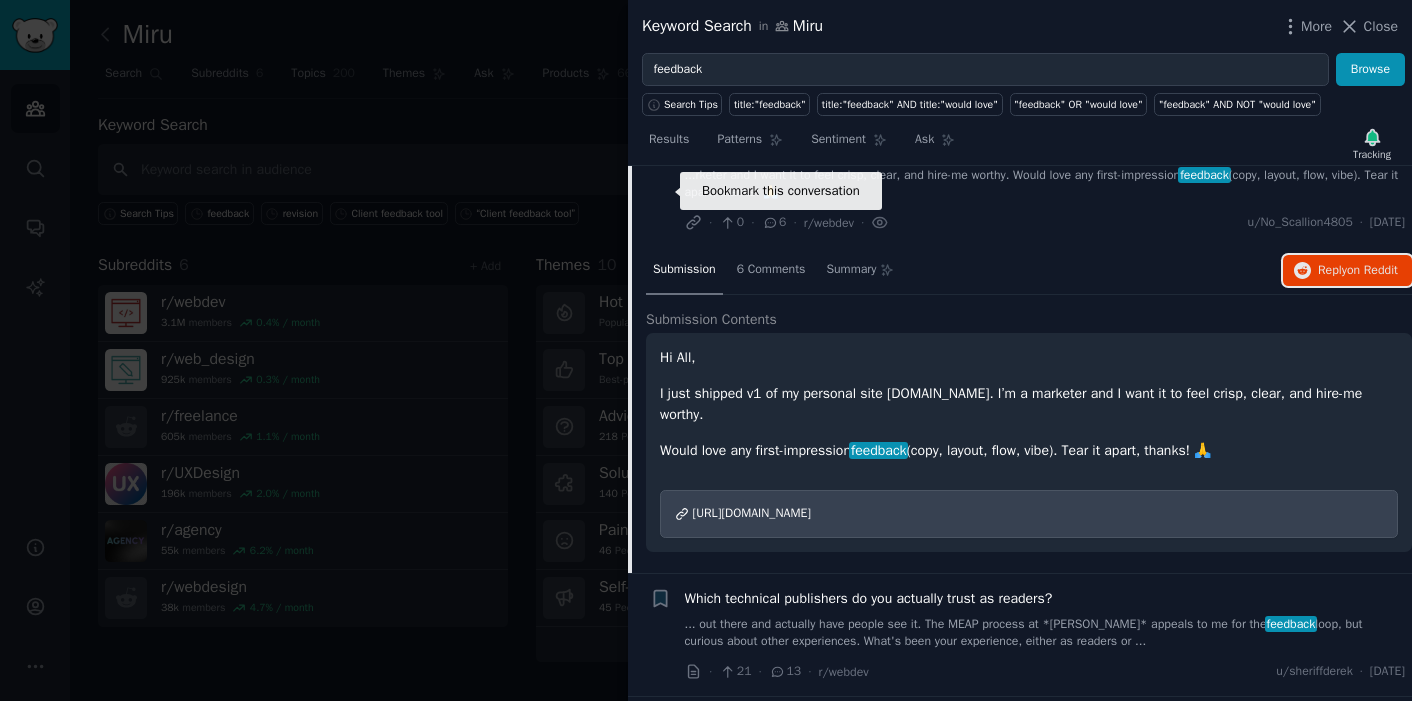 click 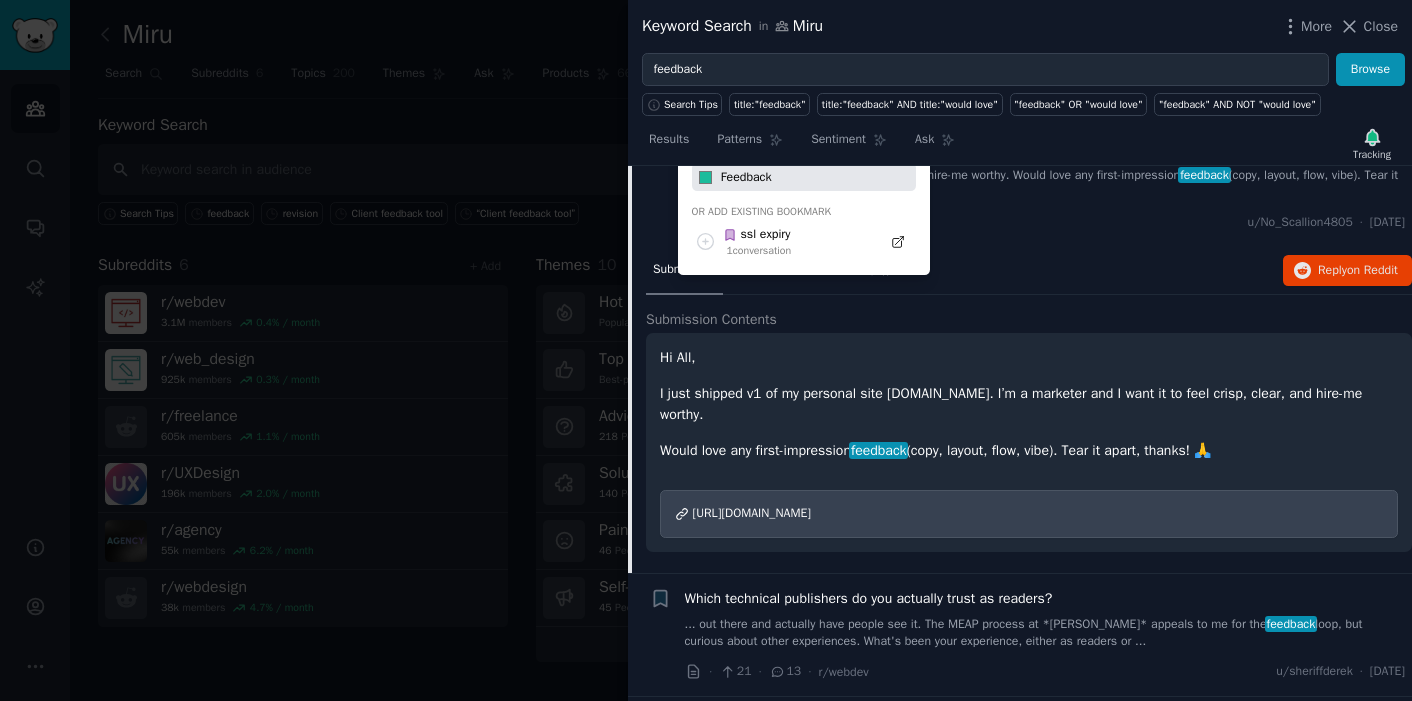 type on "Feedback" 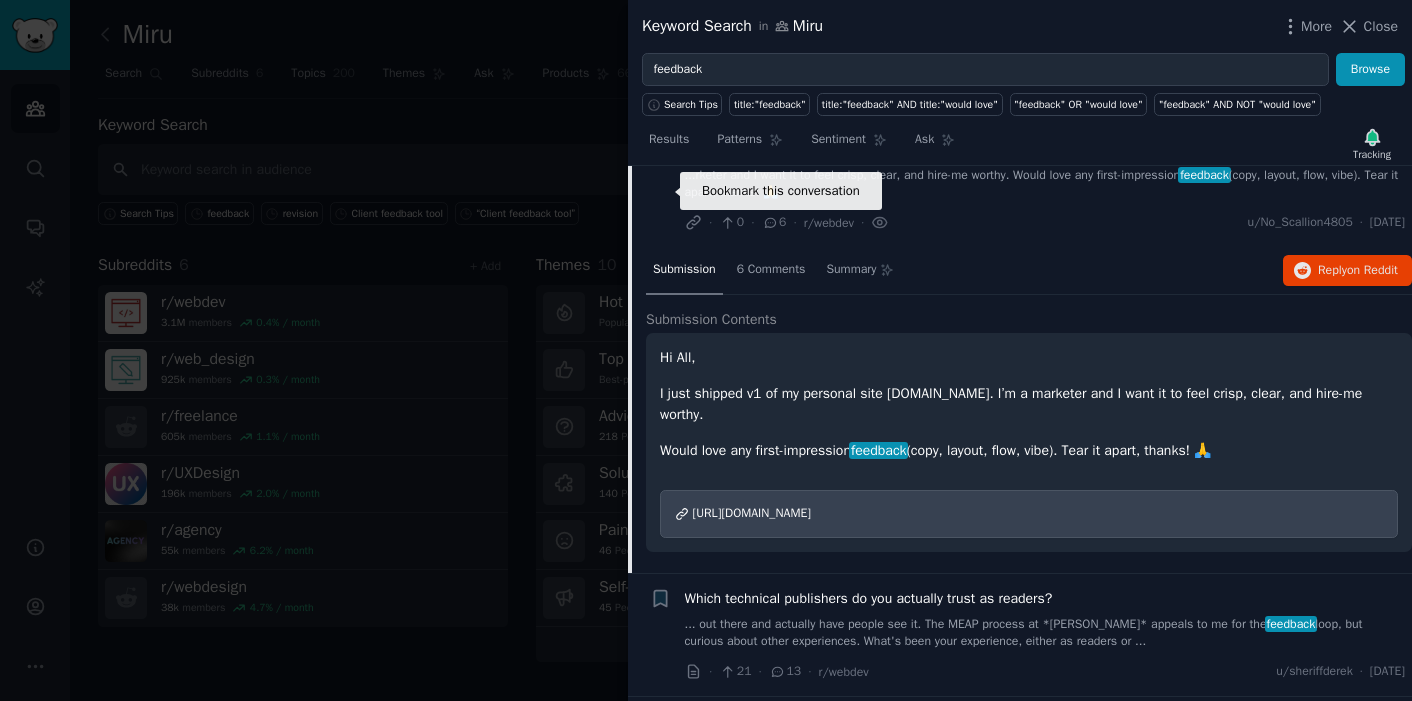 click 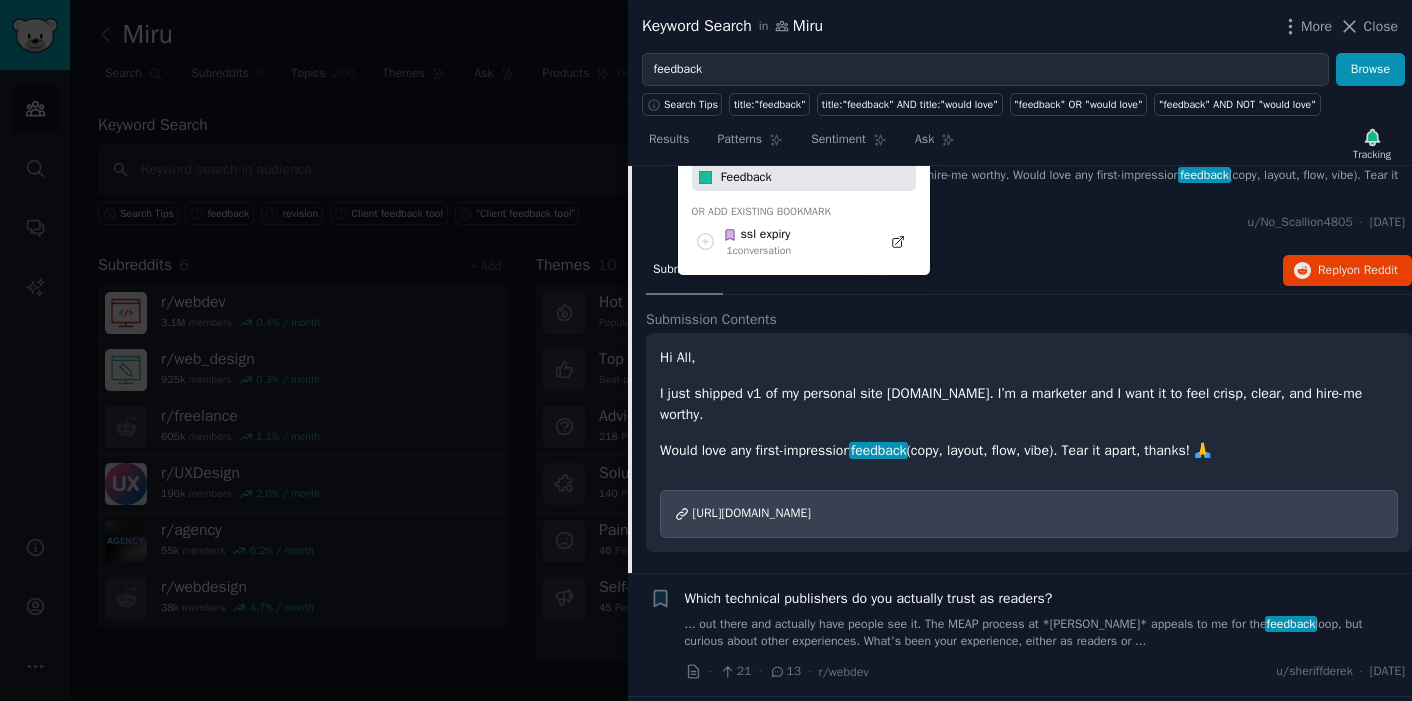 click on "+ Create new bookmark #1abc9c Feedback Or add existing bookmark ssl expiry 1  conversation" 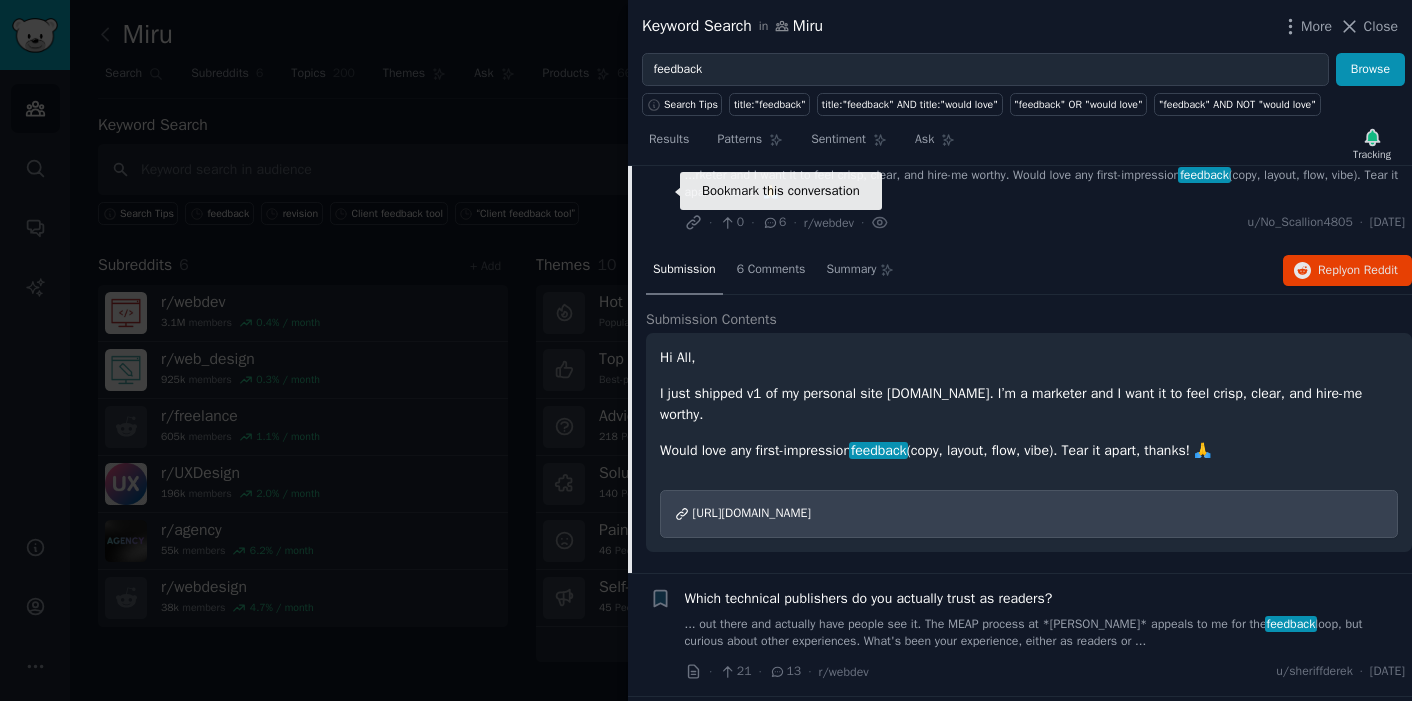 click 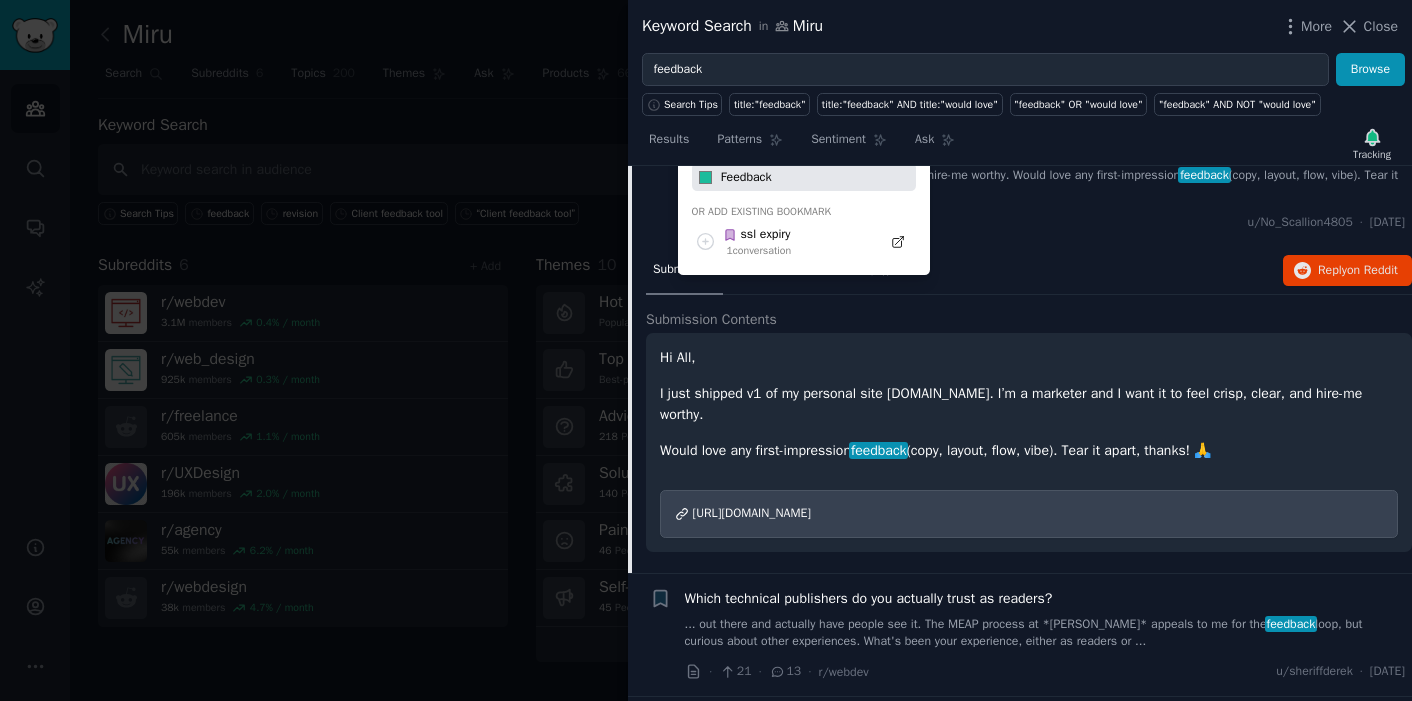 type 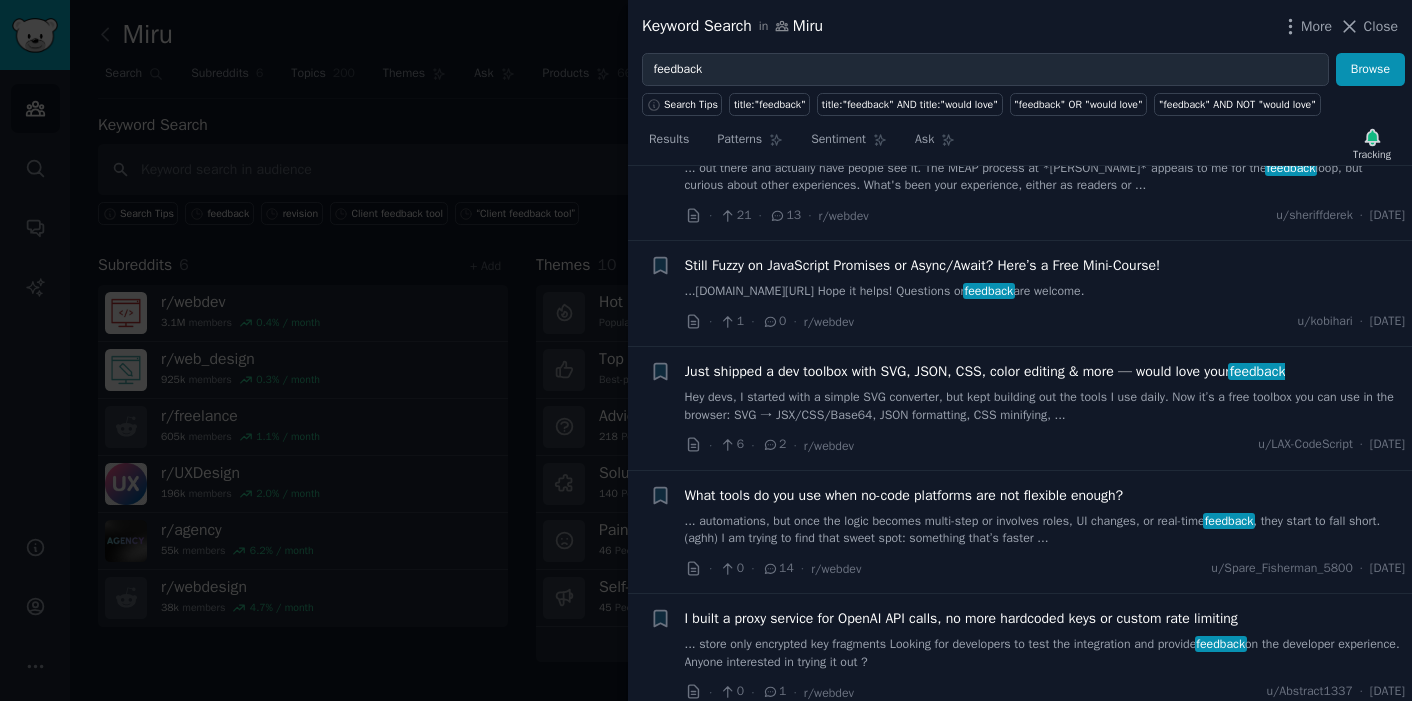 scroll, scrollTop: 4035, scrollLeft: 0, axis: vertical 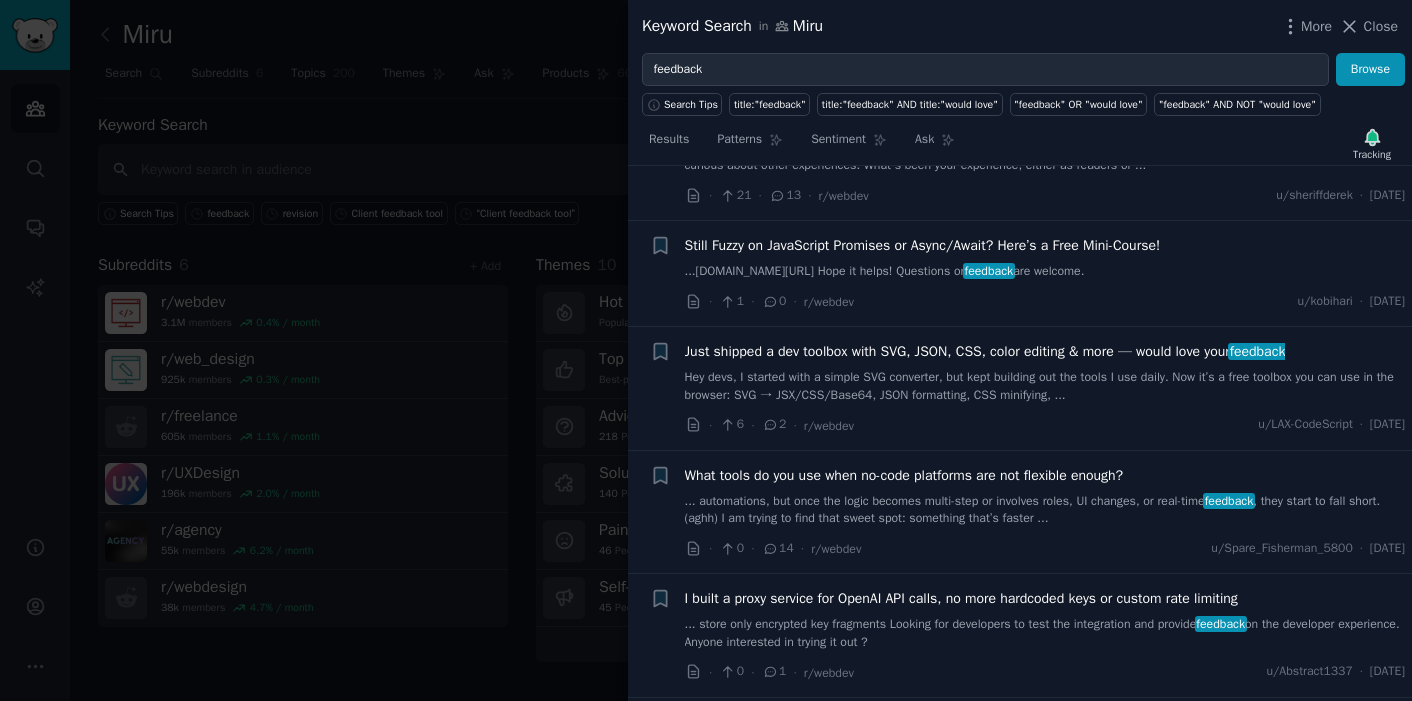 click on "Hey devs,
I started with a simple SVG converter, but kept building out the tools I use daily.
Now it’s a free toolbox you can use in the browser: SVG → JSX/CSS/Base64, JSON formatting, CSS minifying, ..." at bounding box center [1045, 386] 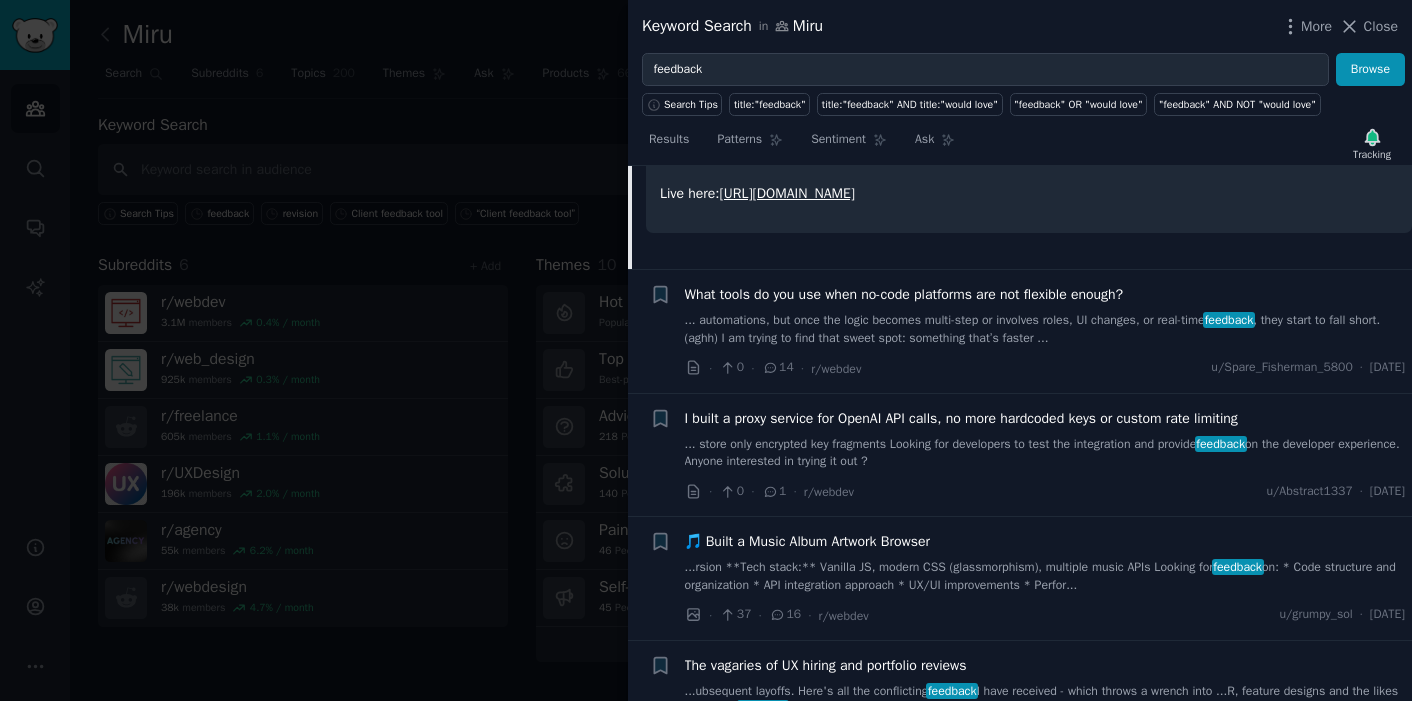 scroll, scrollTop: 4191, scrollLeft: 0, axis: vertical 